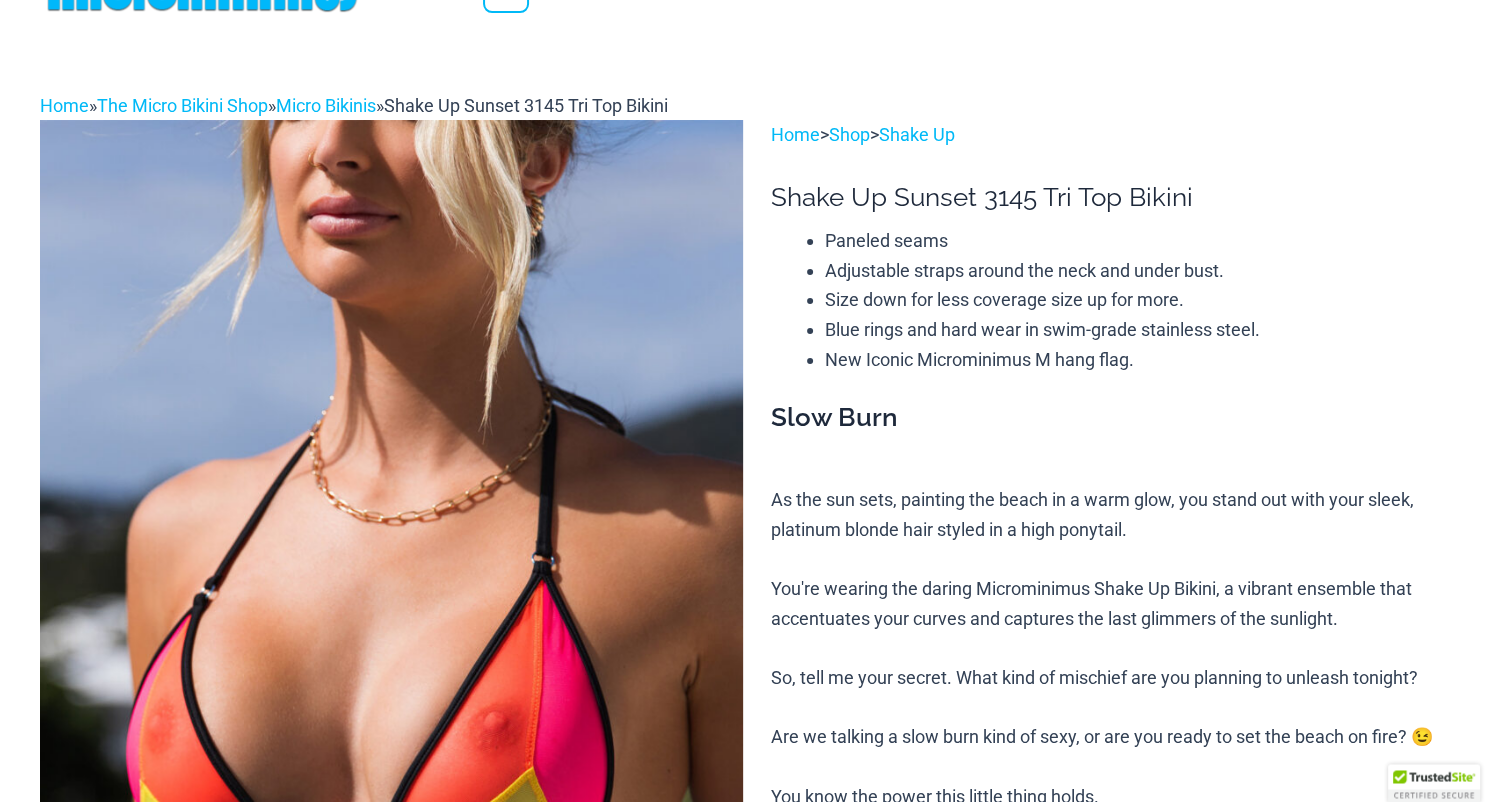 scroll, scrollTop: 134, scrollLeft: 0, axis: vertical 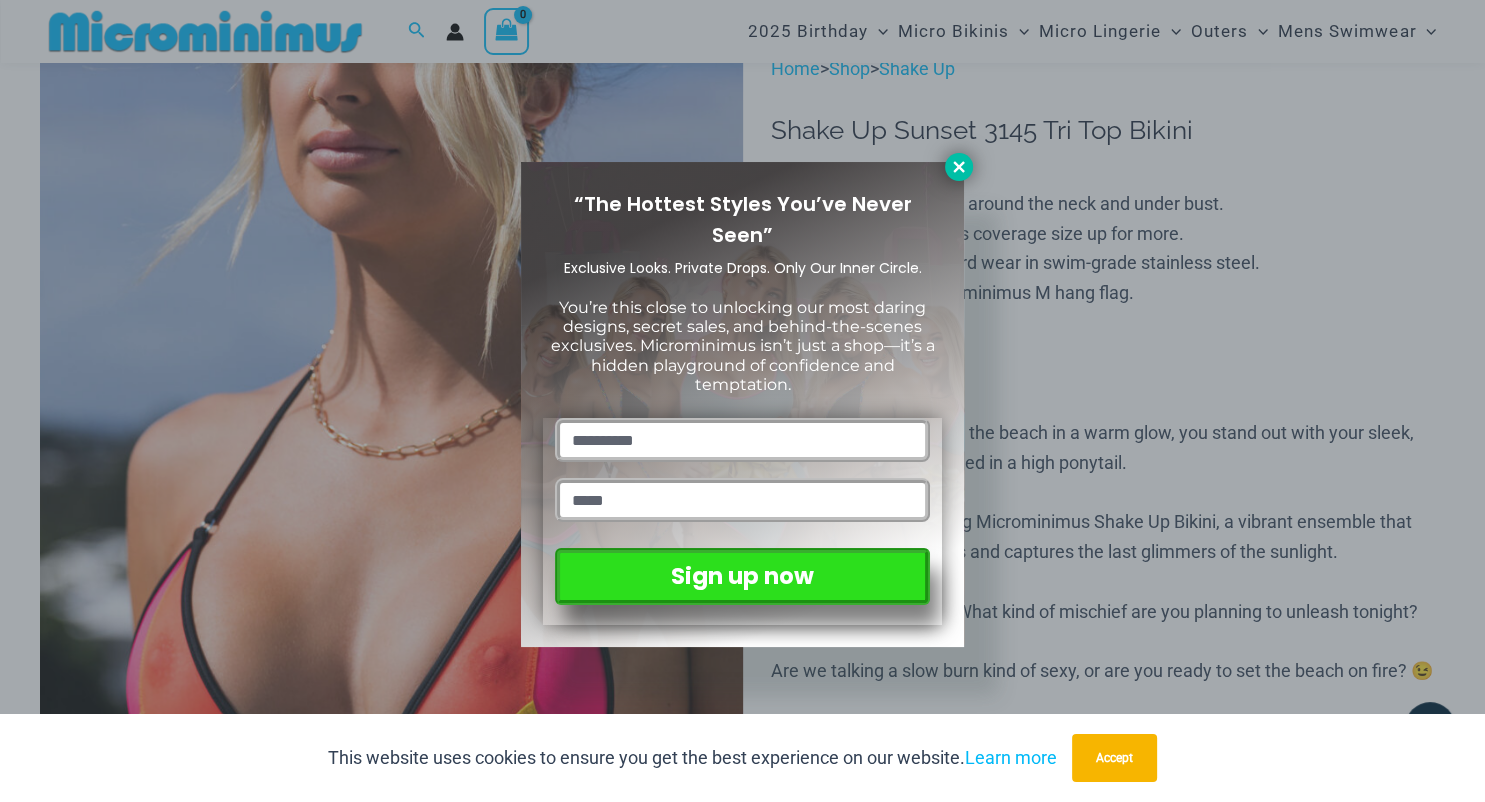 click 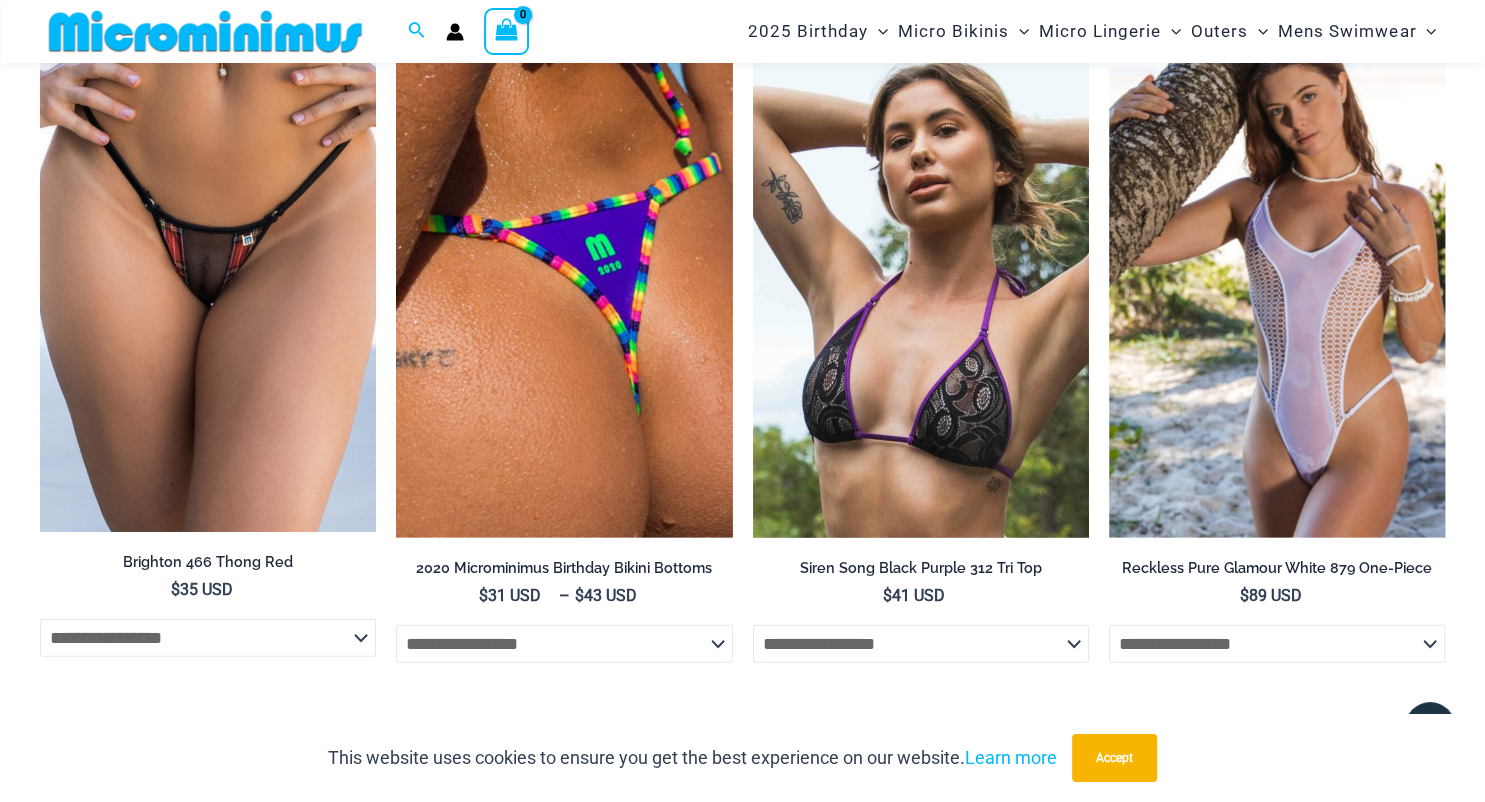 scroll, scrollTop: 4499, scrollLeft: 0, axis: vertical 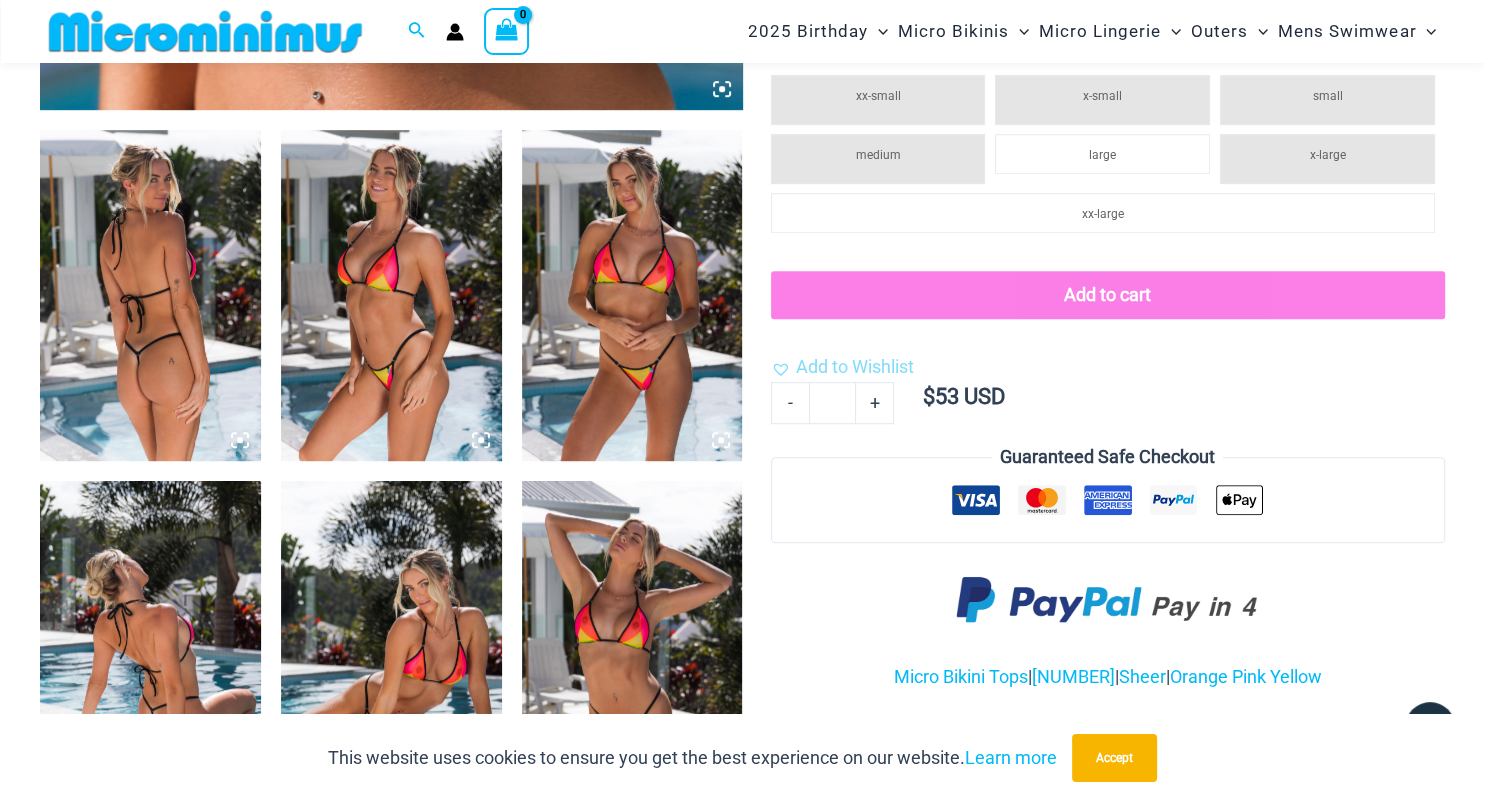 click at bounding box center (632, 295) 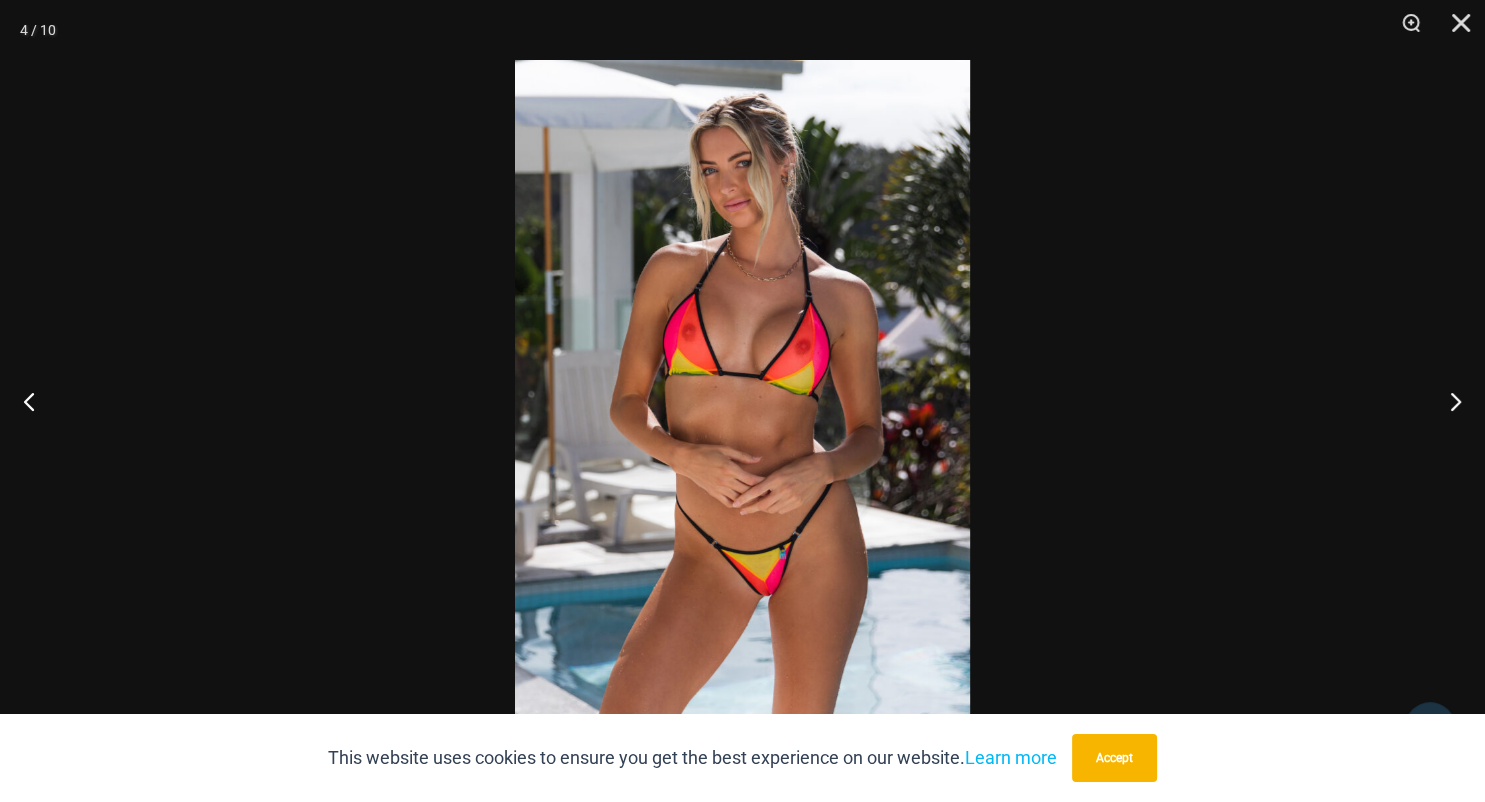 click at bounding box center [742, 401] 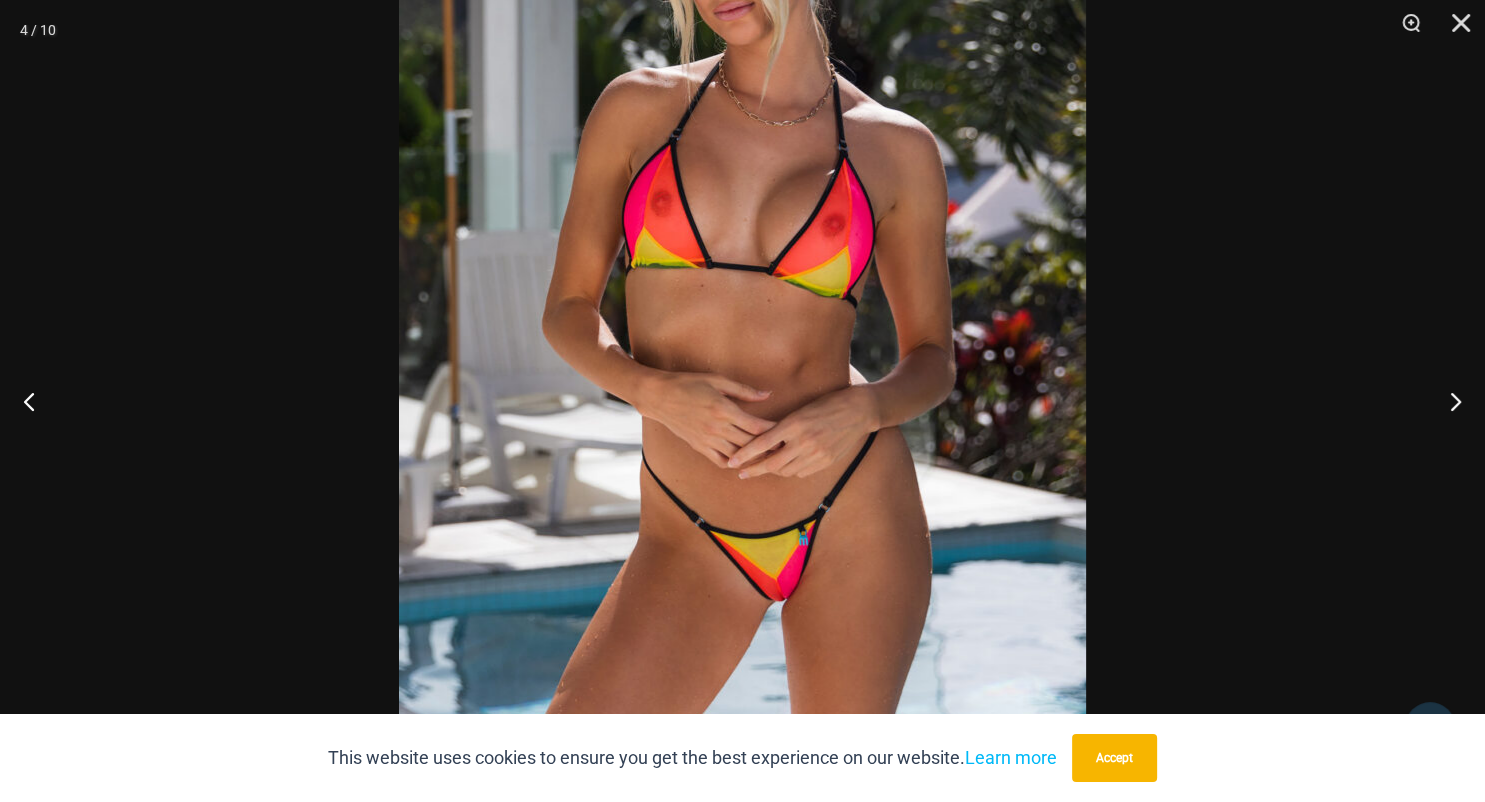 click at bounding box center [742, 307] 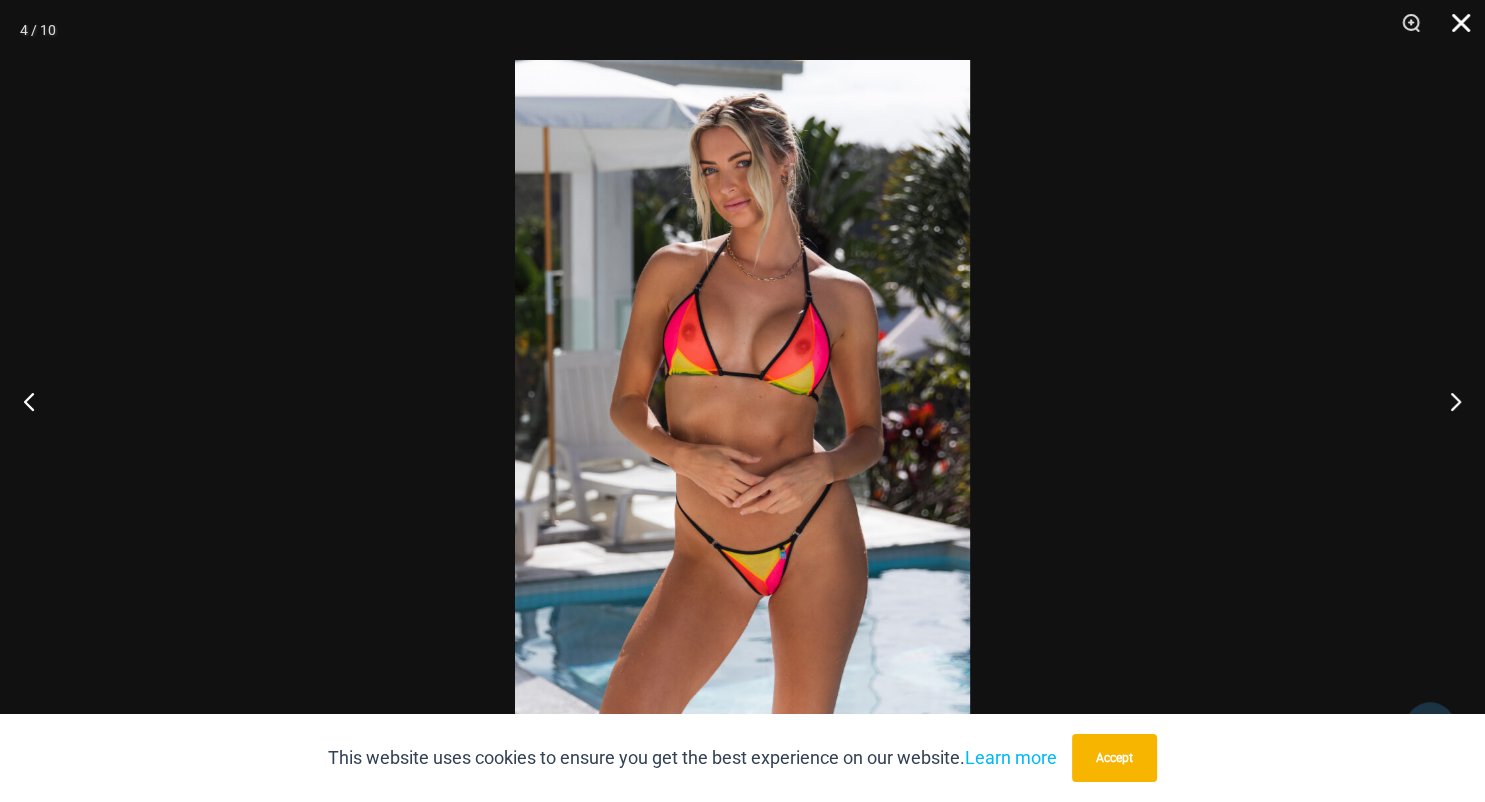 click at bounding box center [1454, 30] 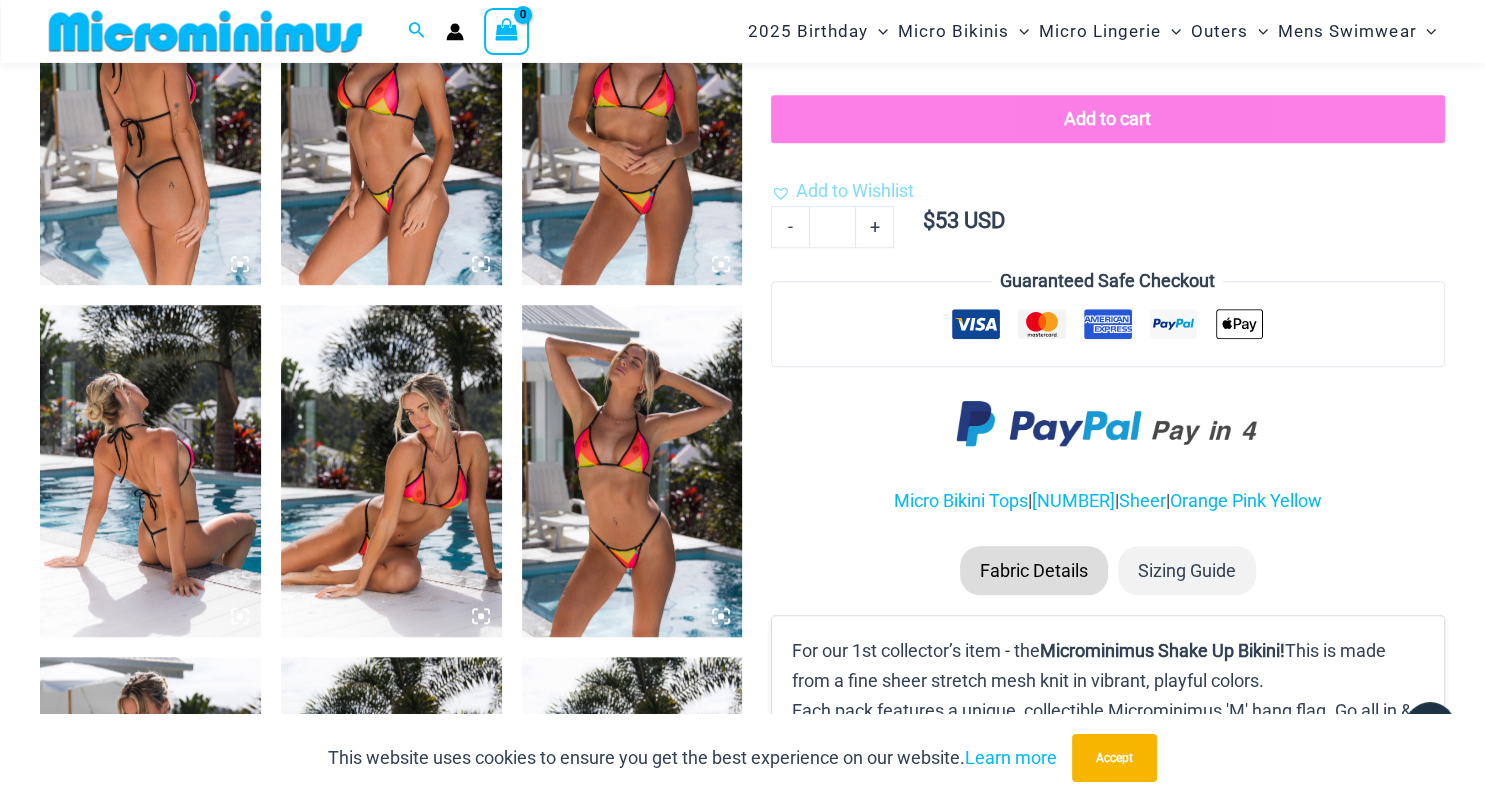 scroll, scrollTop: 1408, scrollLeft: 0, axis: vertical 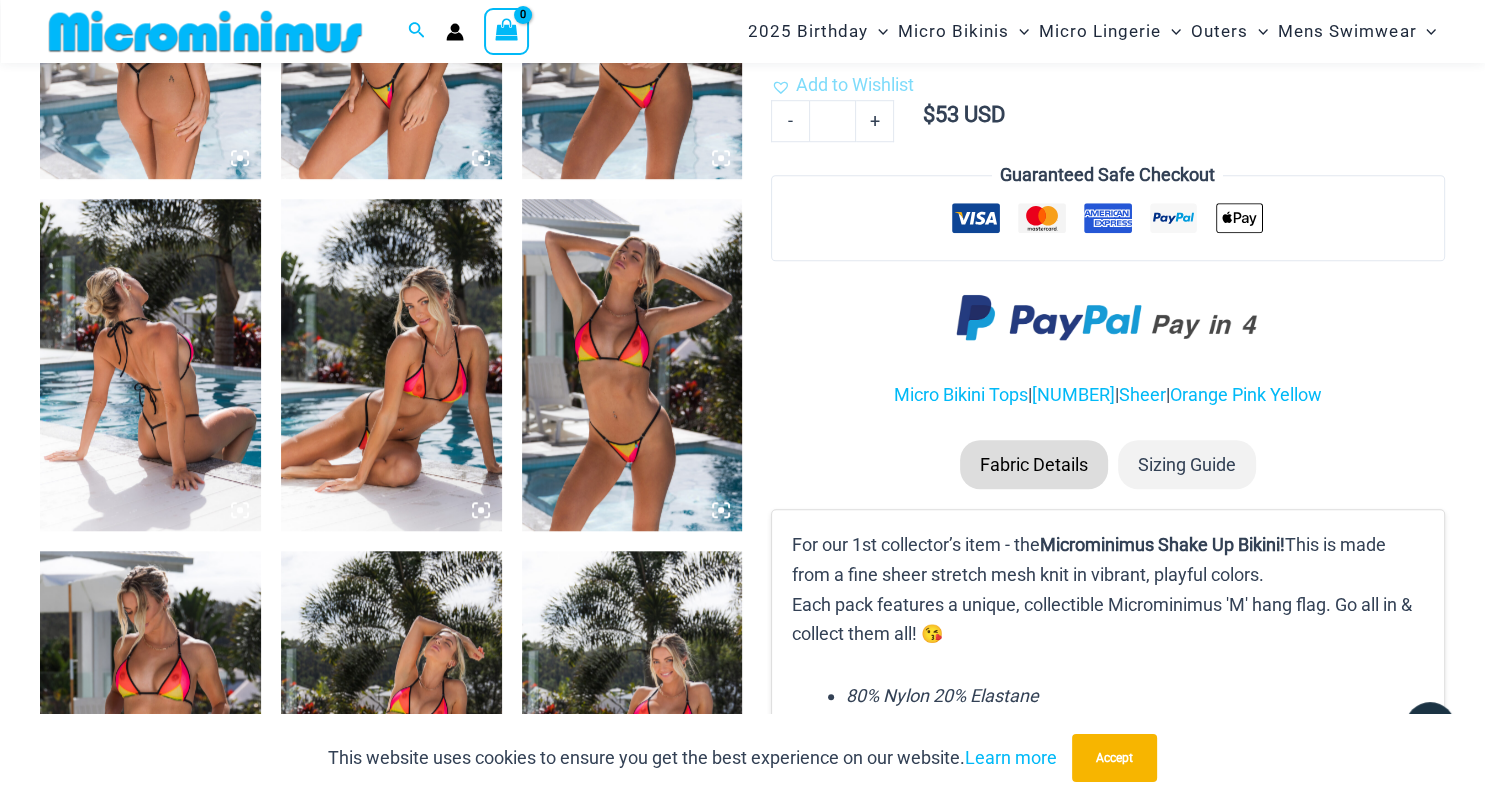 click at bounding box center (632, 364) 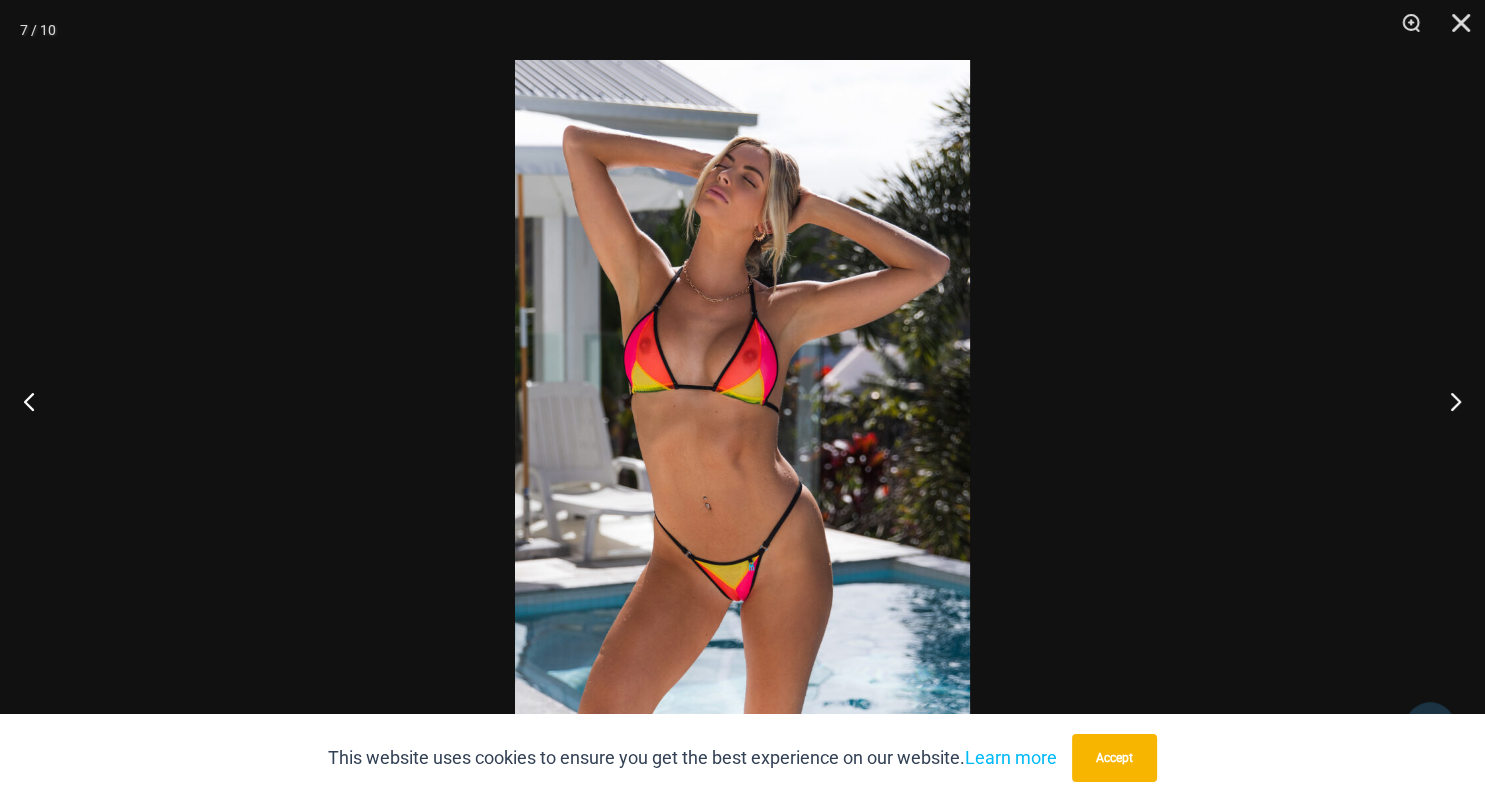 click at bounding box center [742, 401] 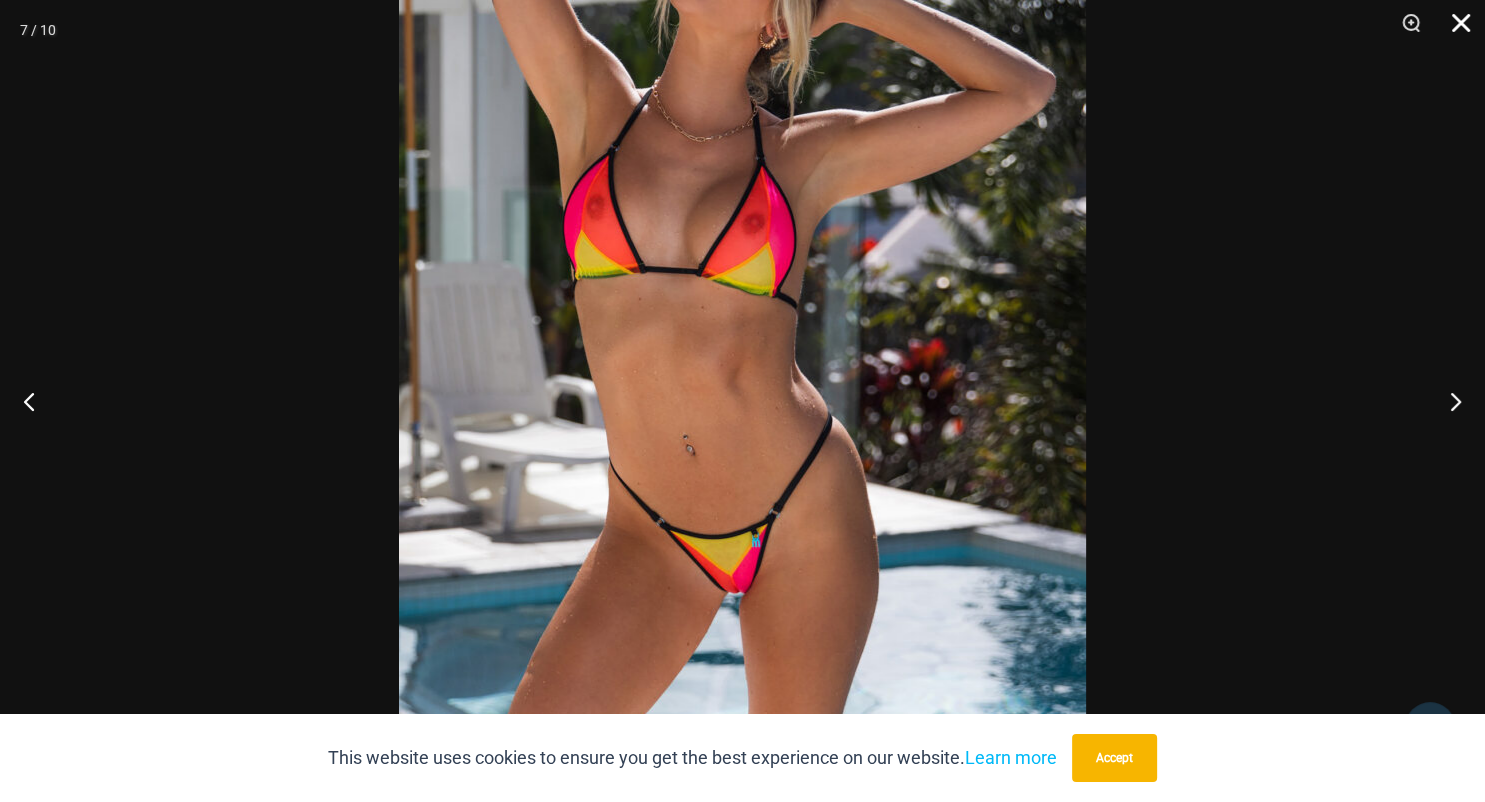 click at bounding box center (1454, 30) 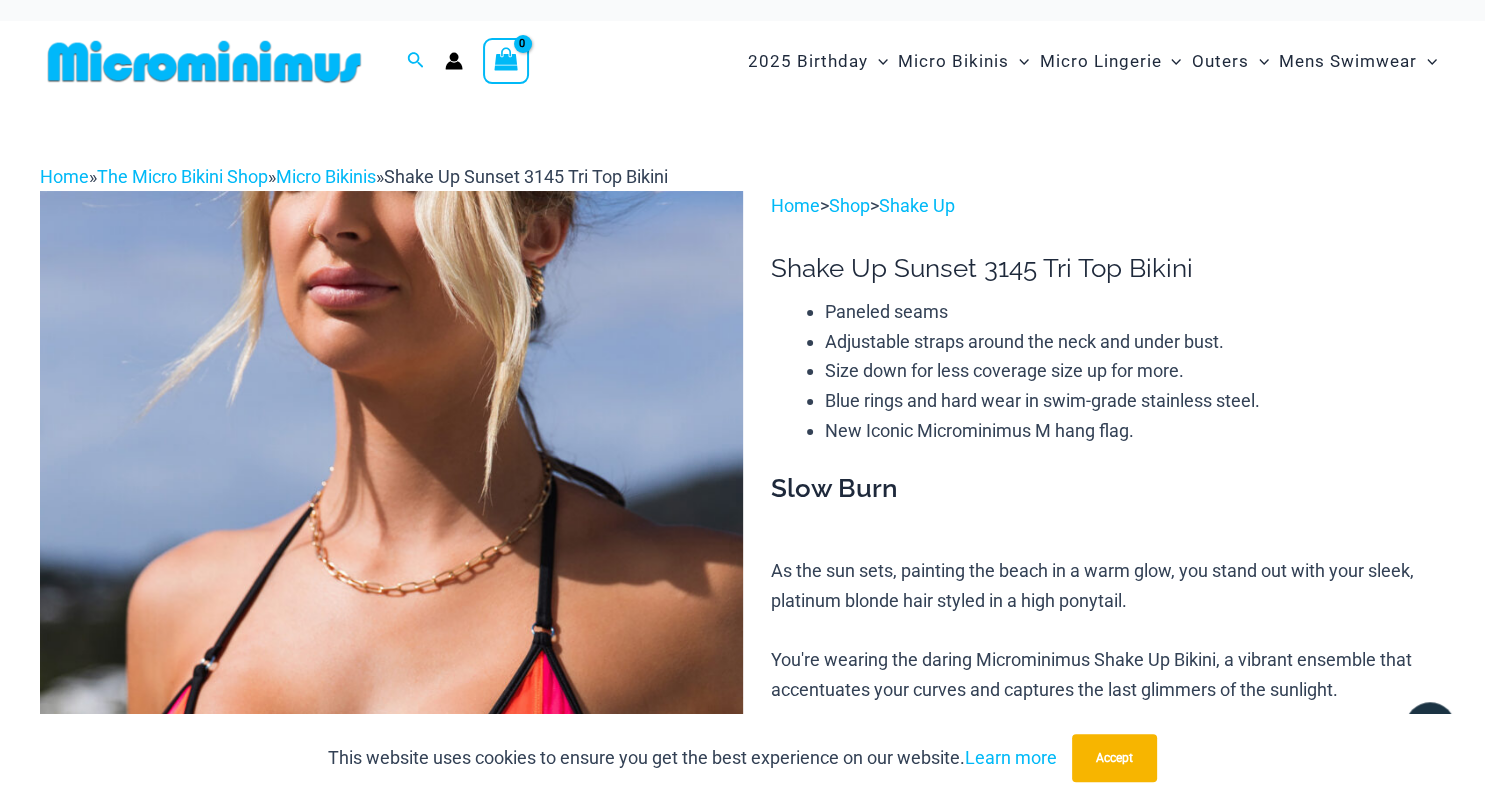 scroll, scrollTop: 0, scrollLeft: 0, axis: both 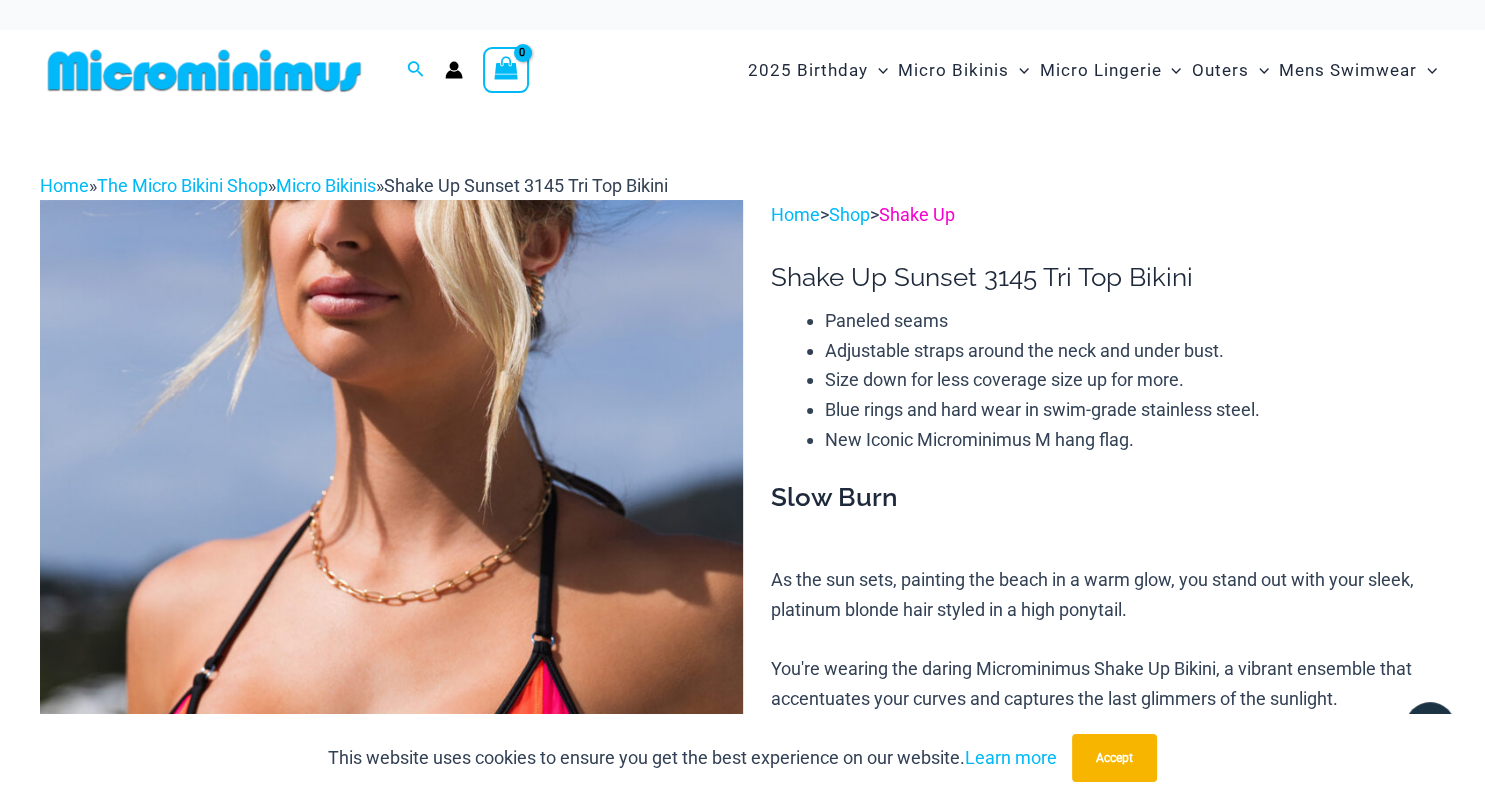 click on "Shake Up" at bounding box center [917, 214] 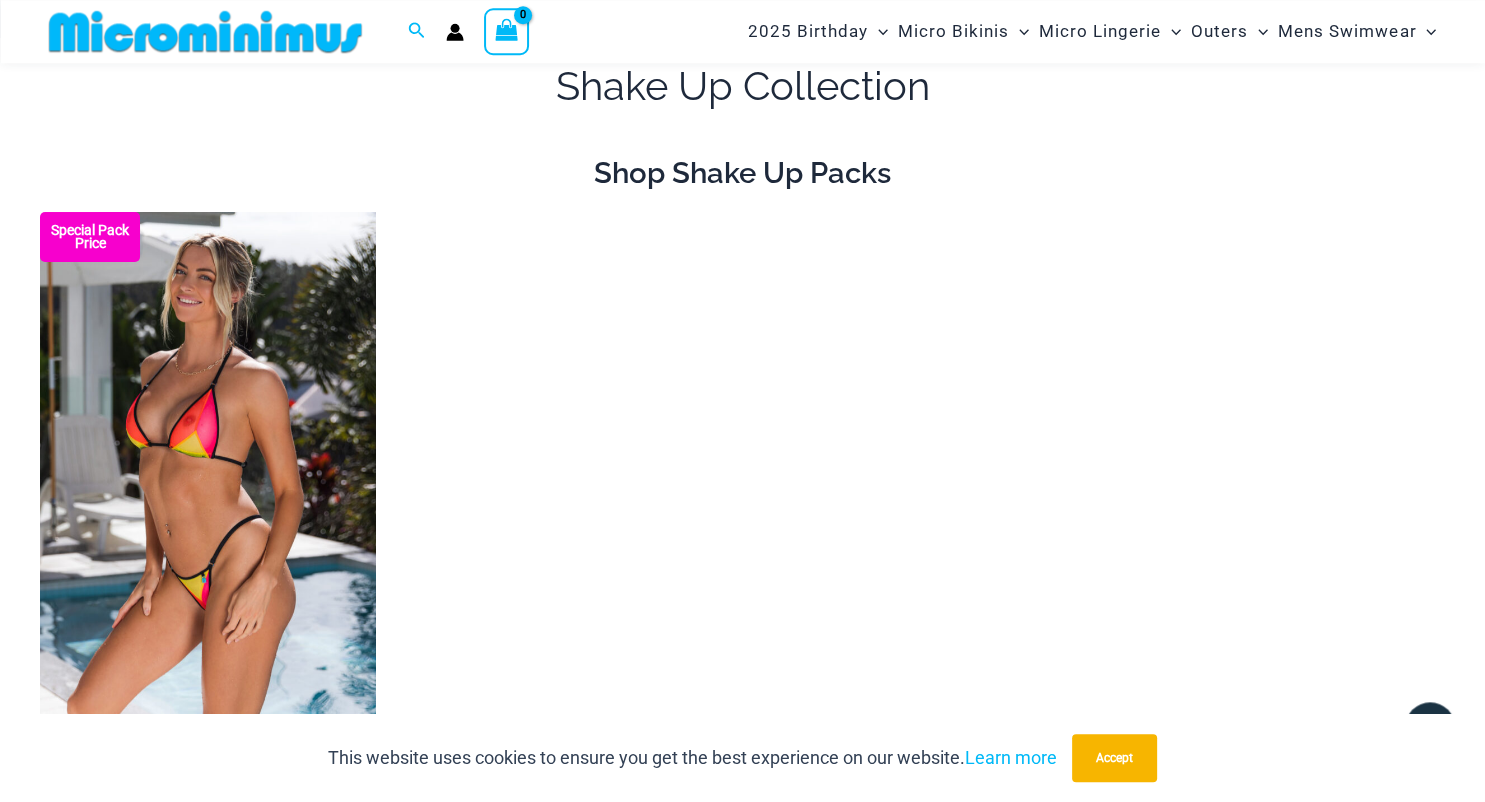 scroll, scrollTop: 0, scrollLeft: 0, axis: both 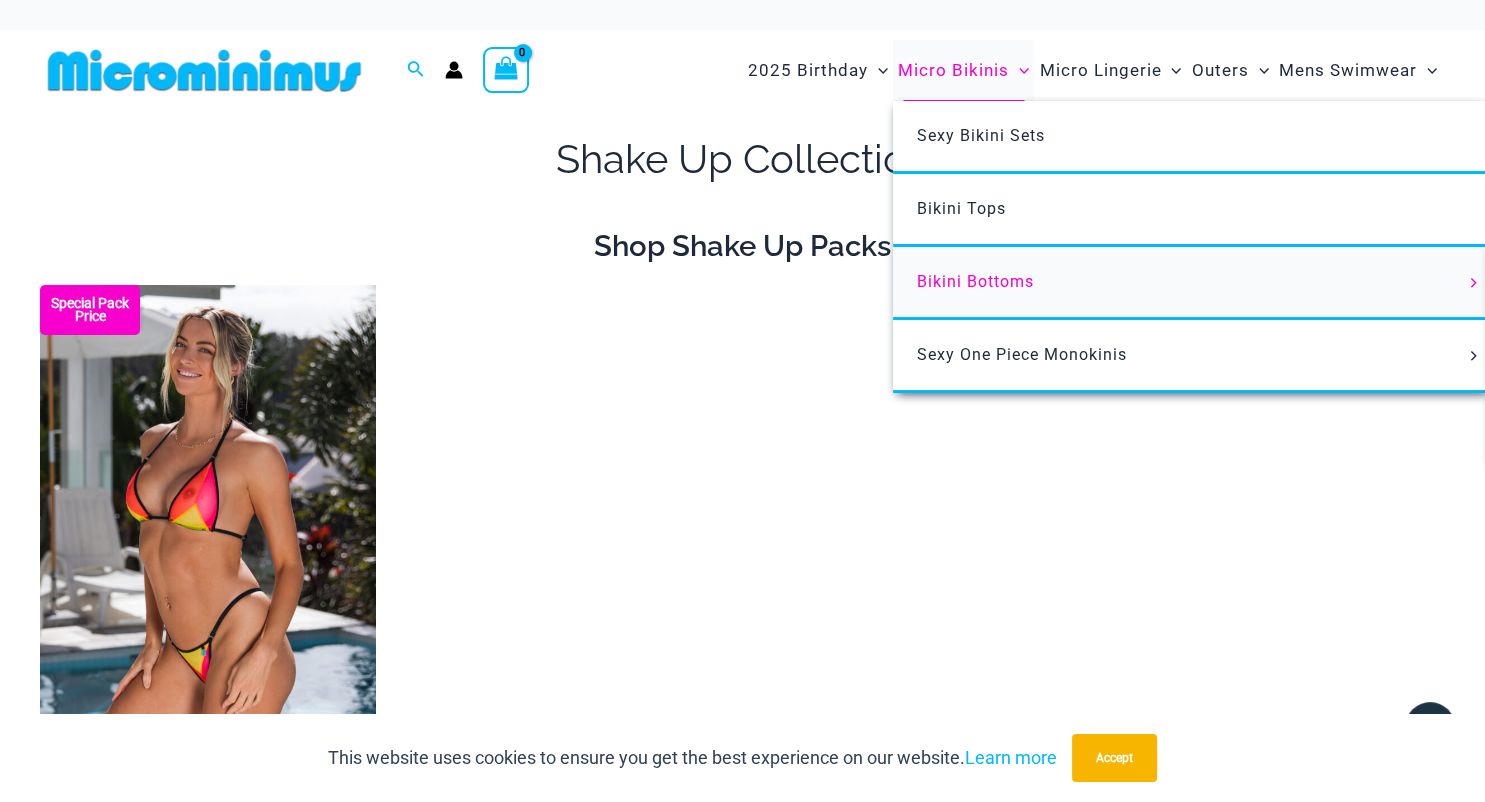 click on "Bikini Bottoms" at bounding box center (975, 281) 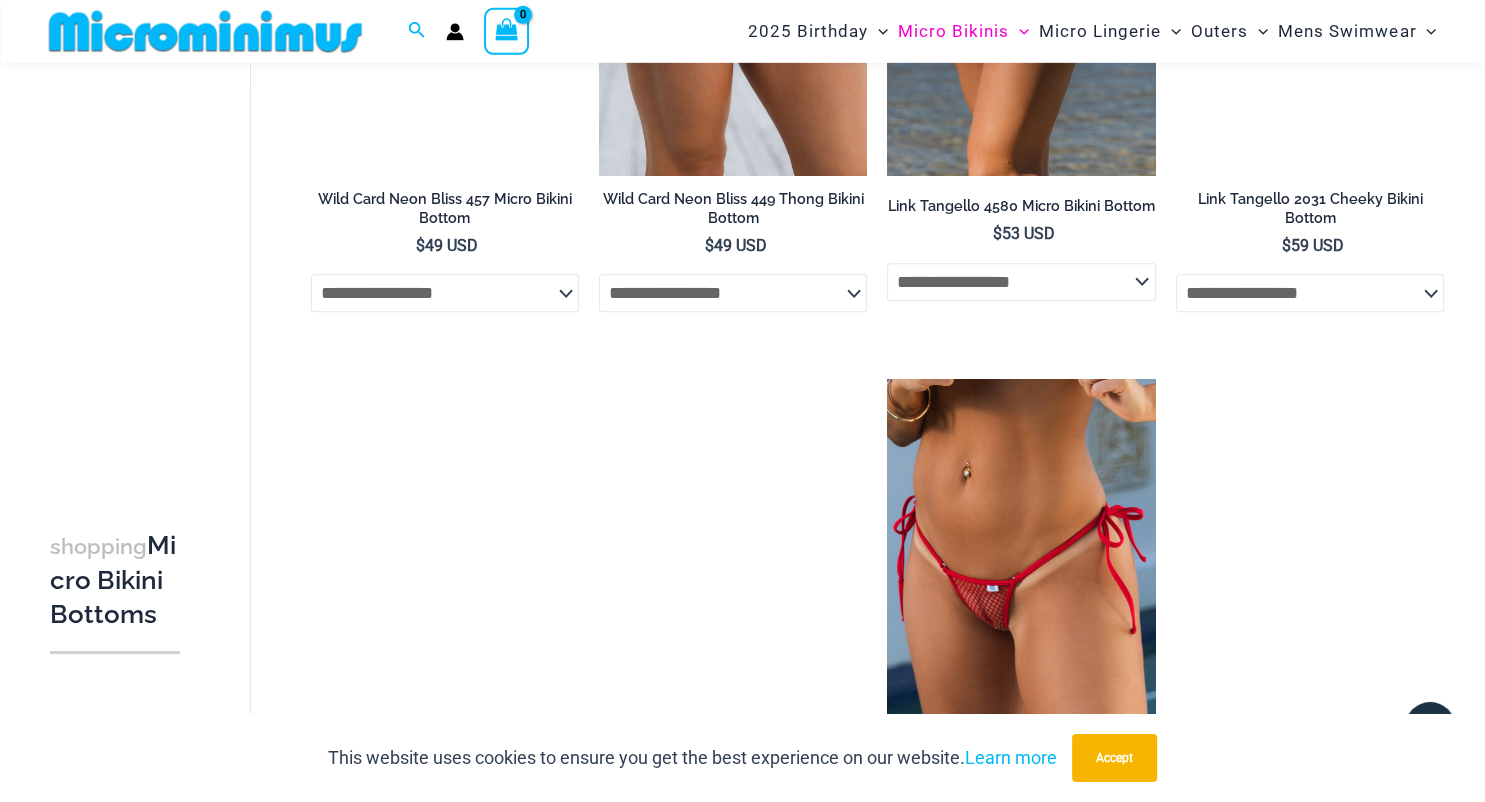 scroll, scrollTop: 1542, scrollLeft: 0, axis: vertical 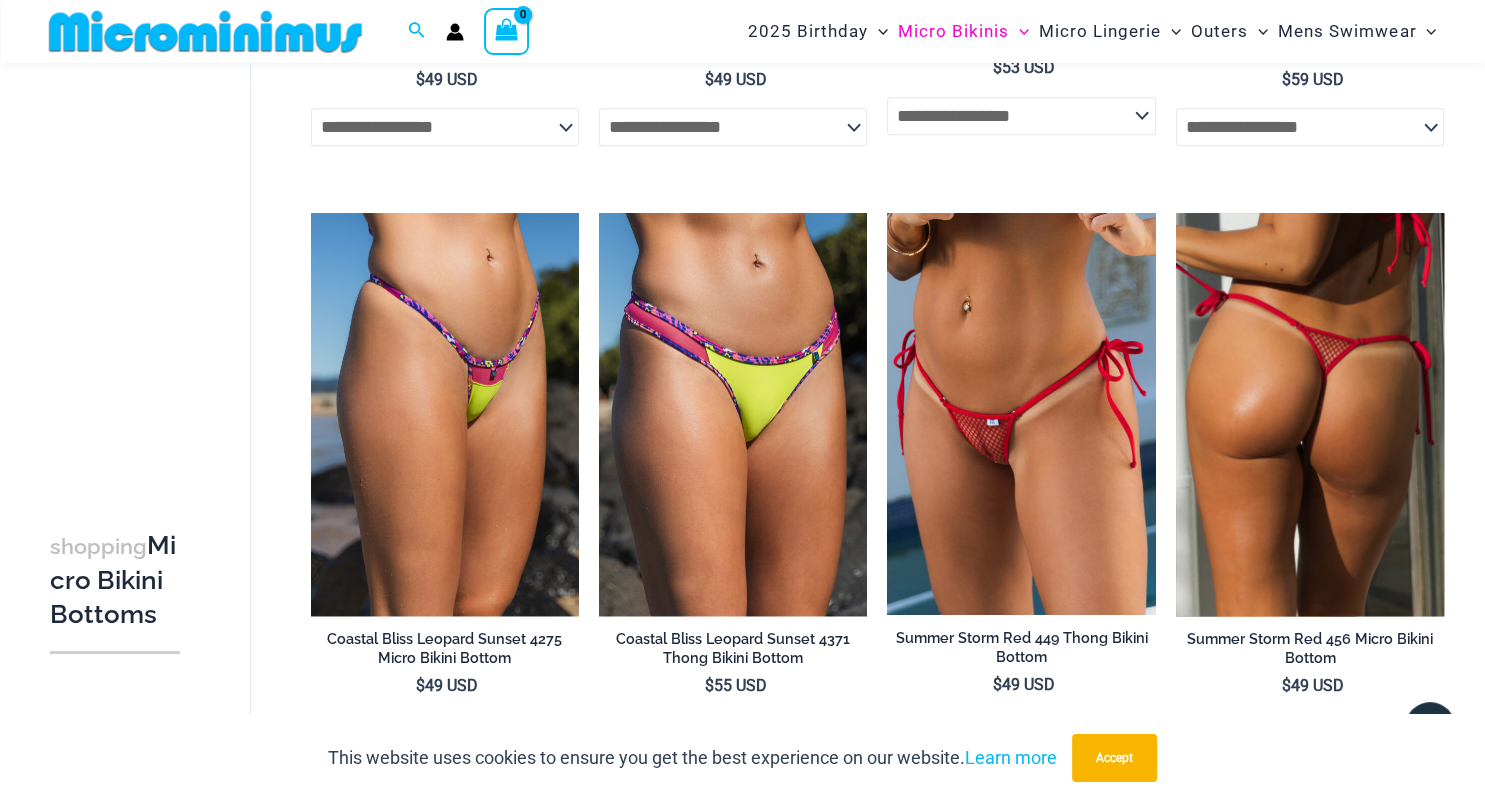 click at bounding box center [1310, 414] 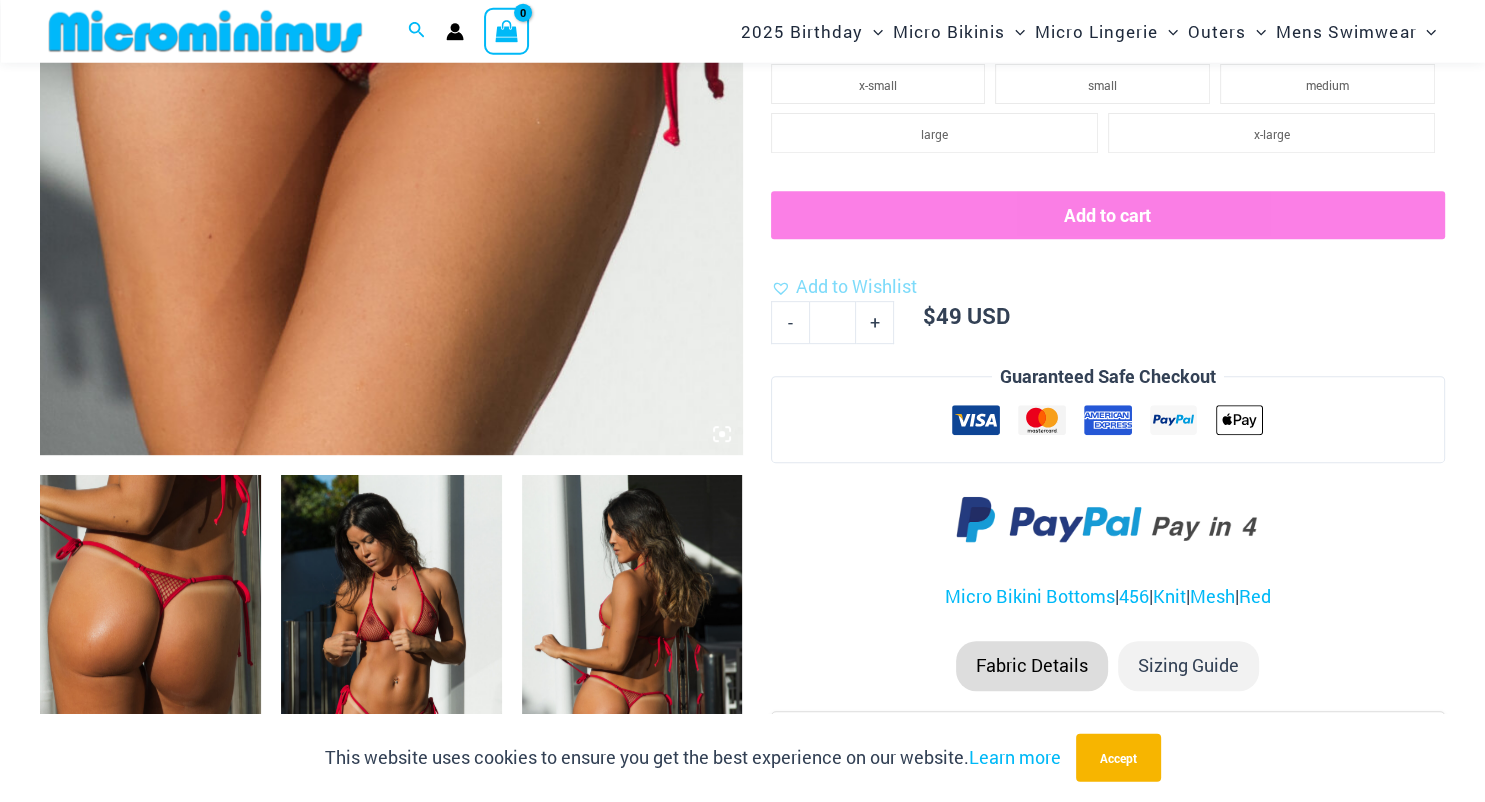 scroll, scrollTop: 837, scrollLeft: 0, axis: vertical 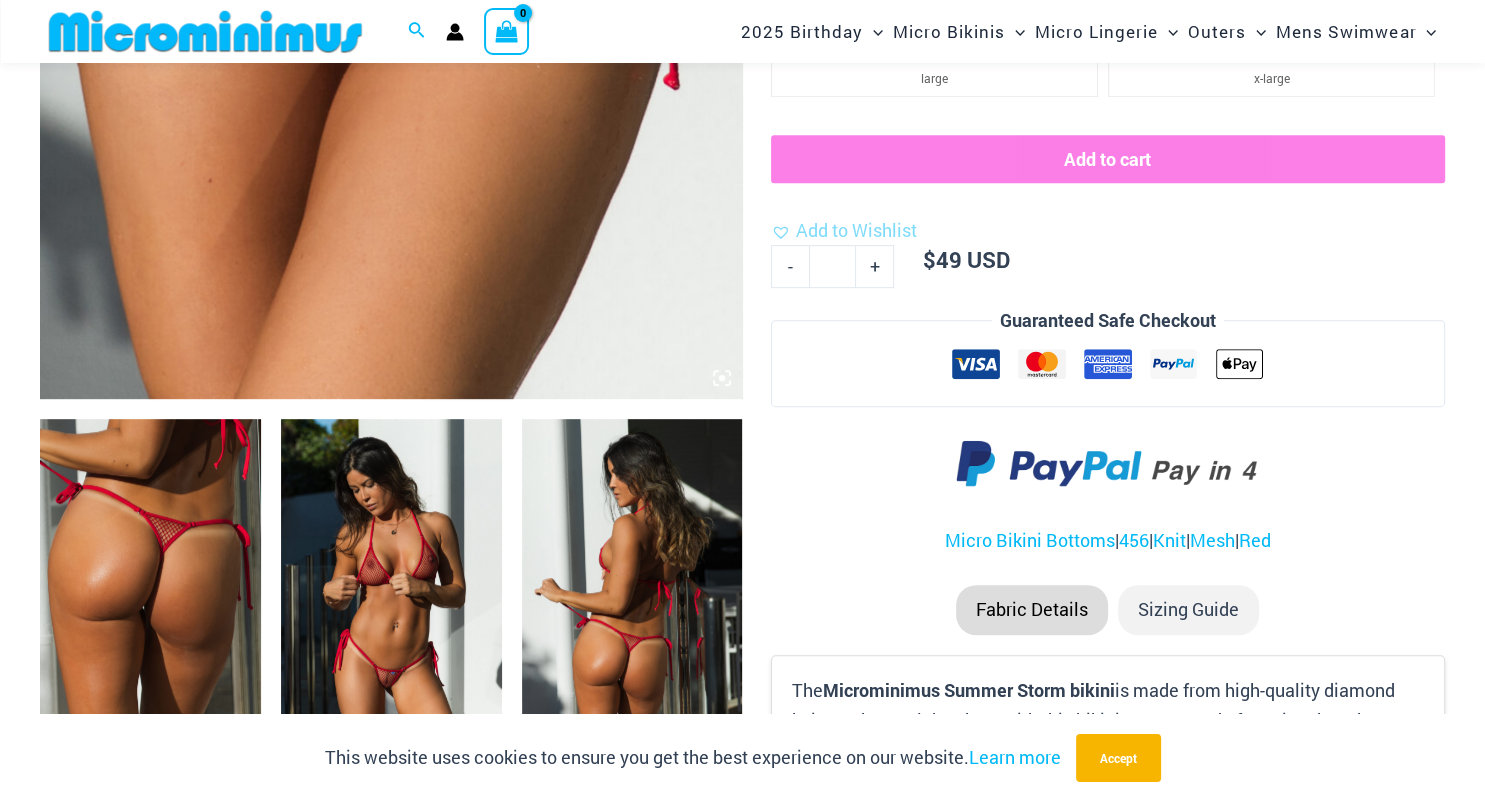 click at bounding box center (391, 584) 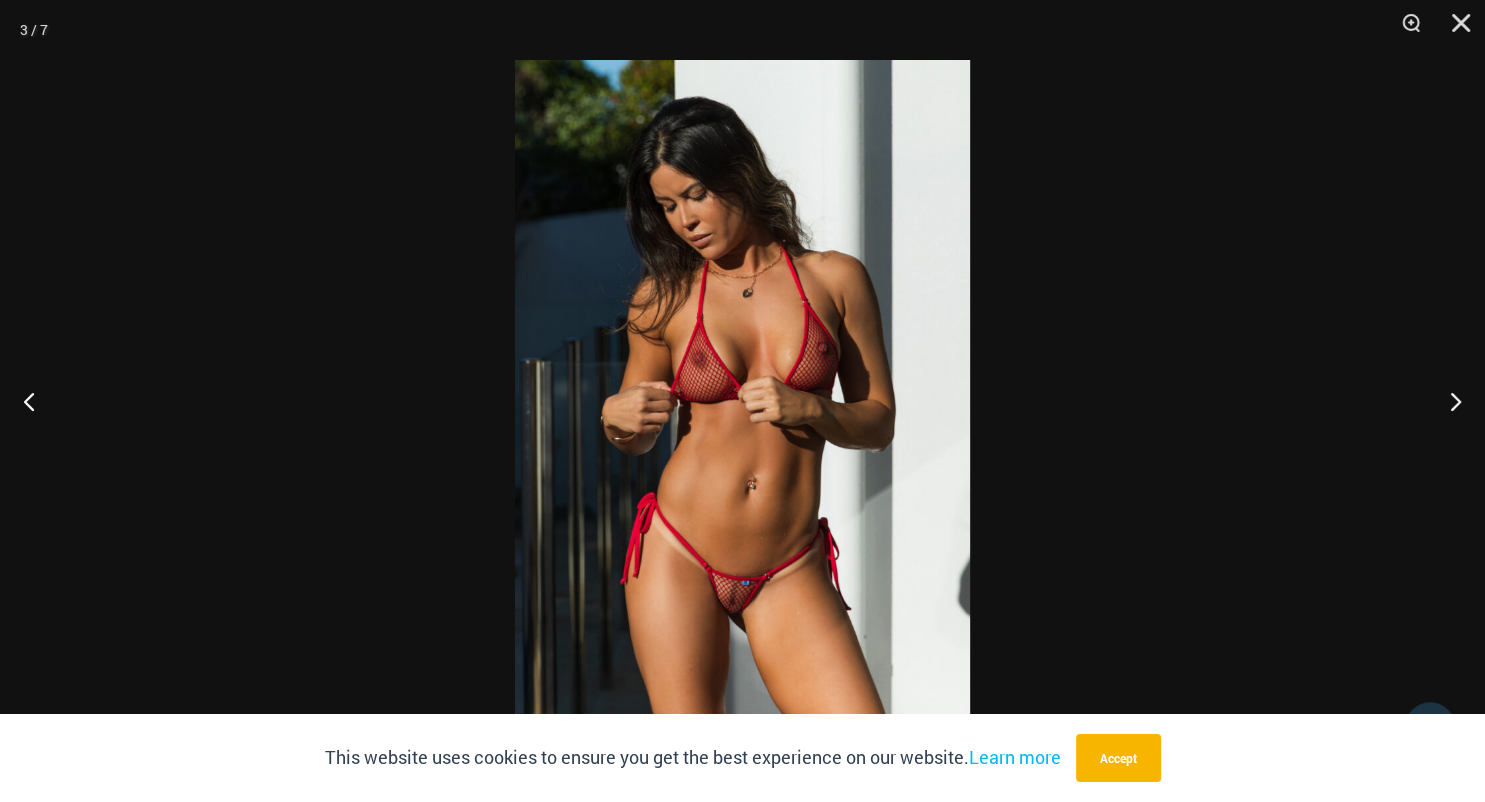 click at bounding box center [742, 401] 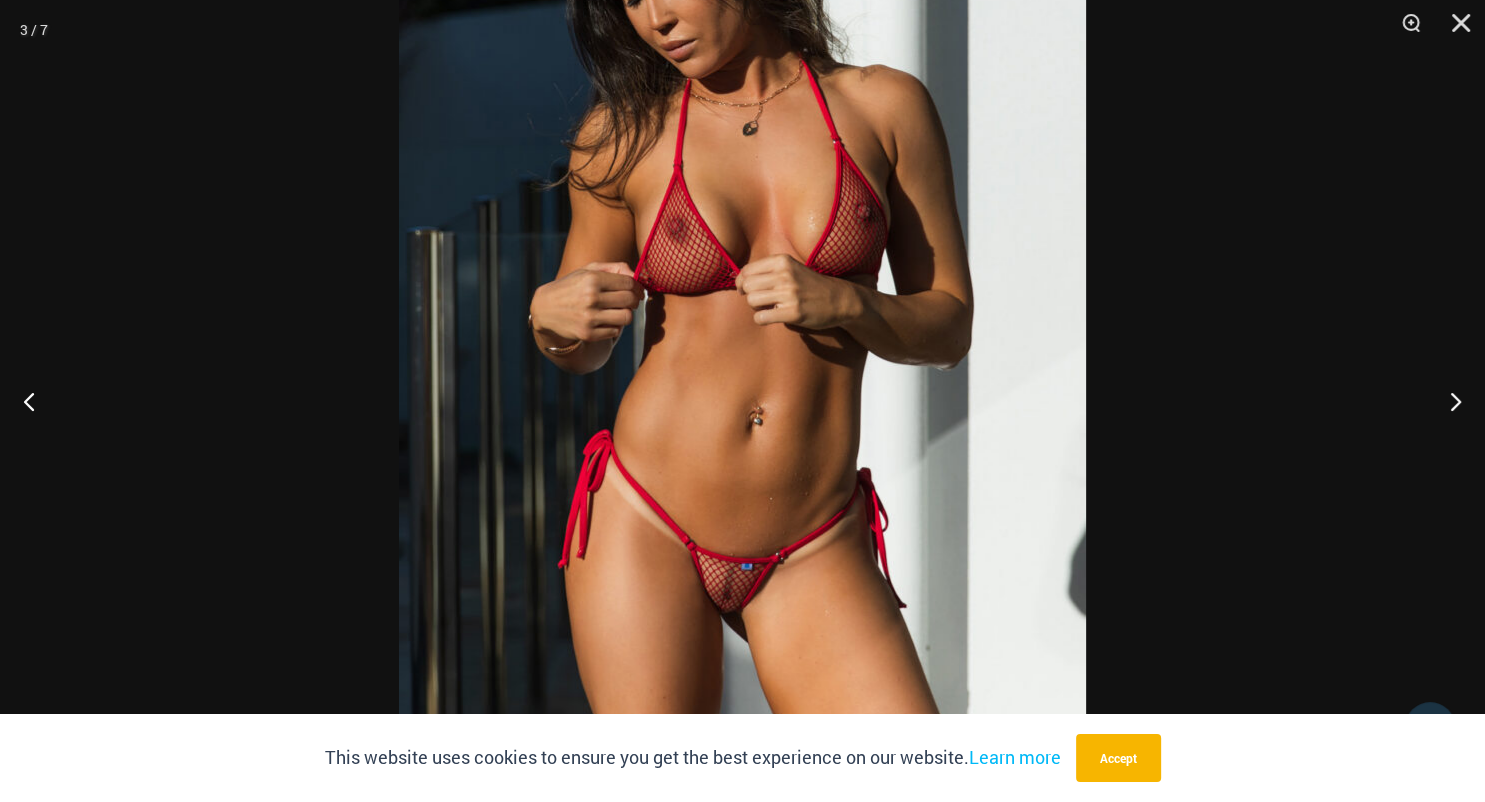click at bounding box center (742, 292) 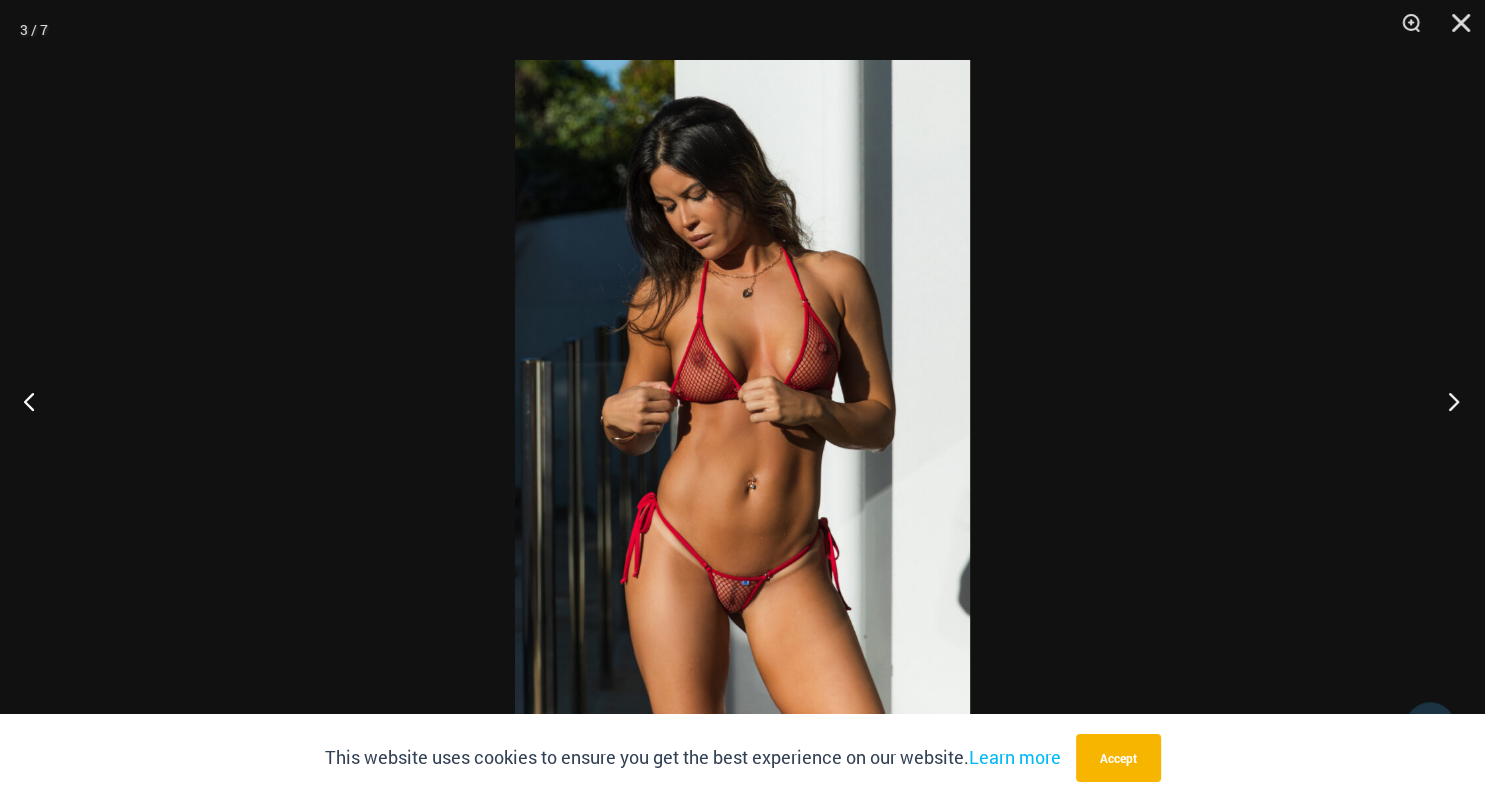 click at bounding box center [1447, 401] 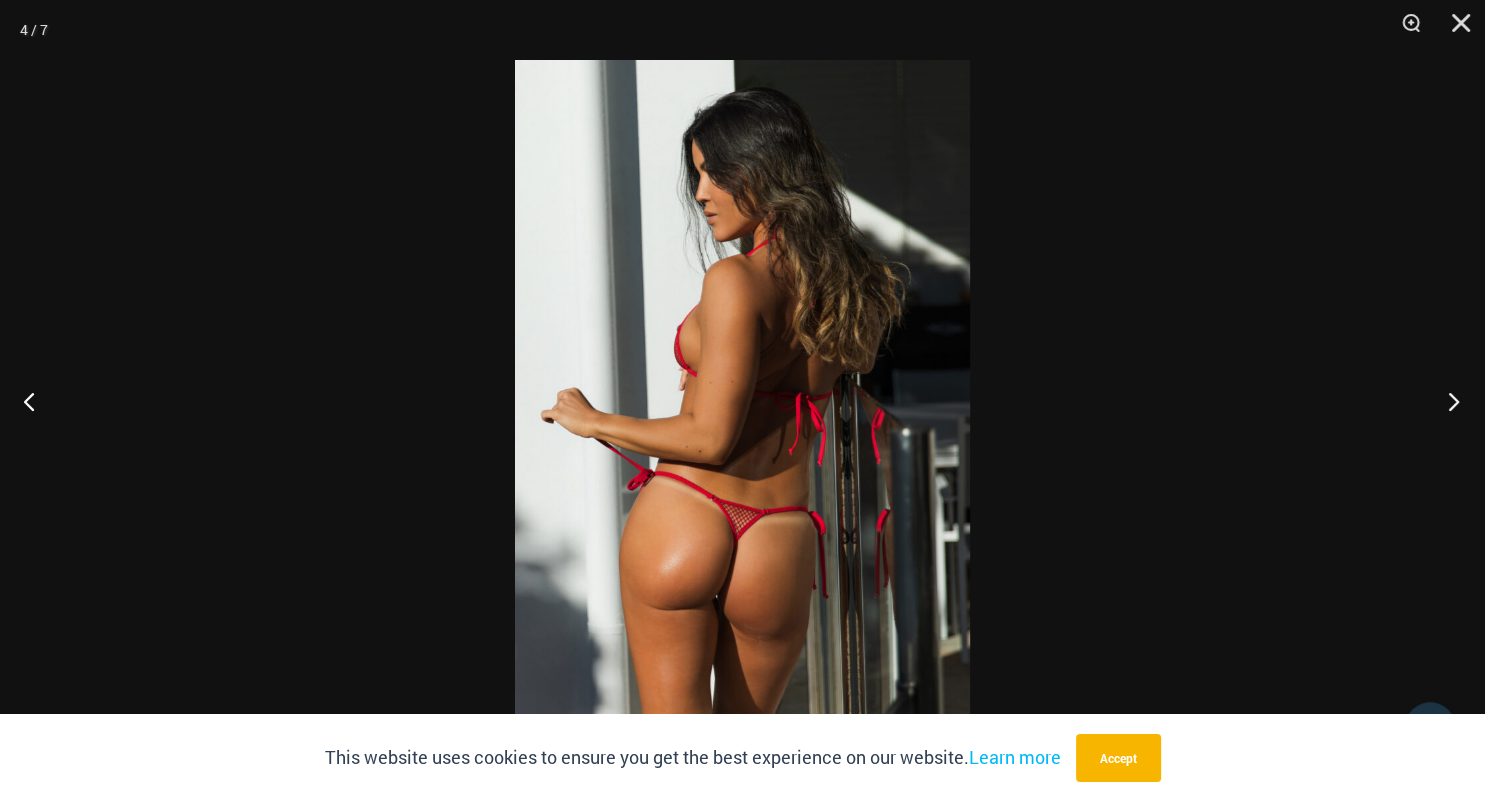 click at bounding box center (1447, 401) 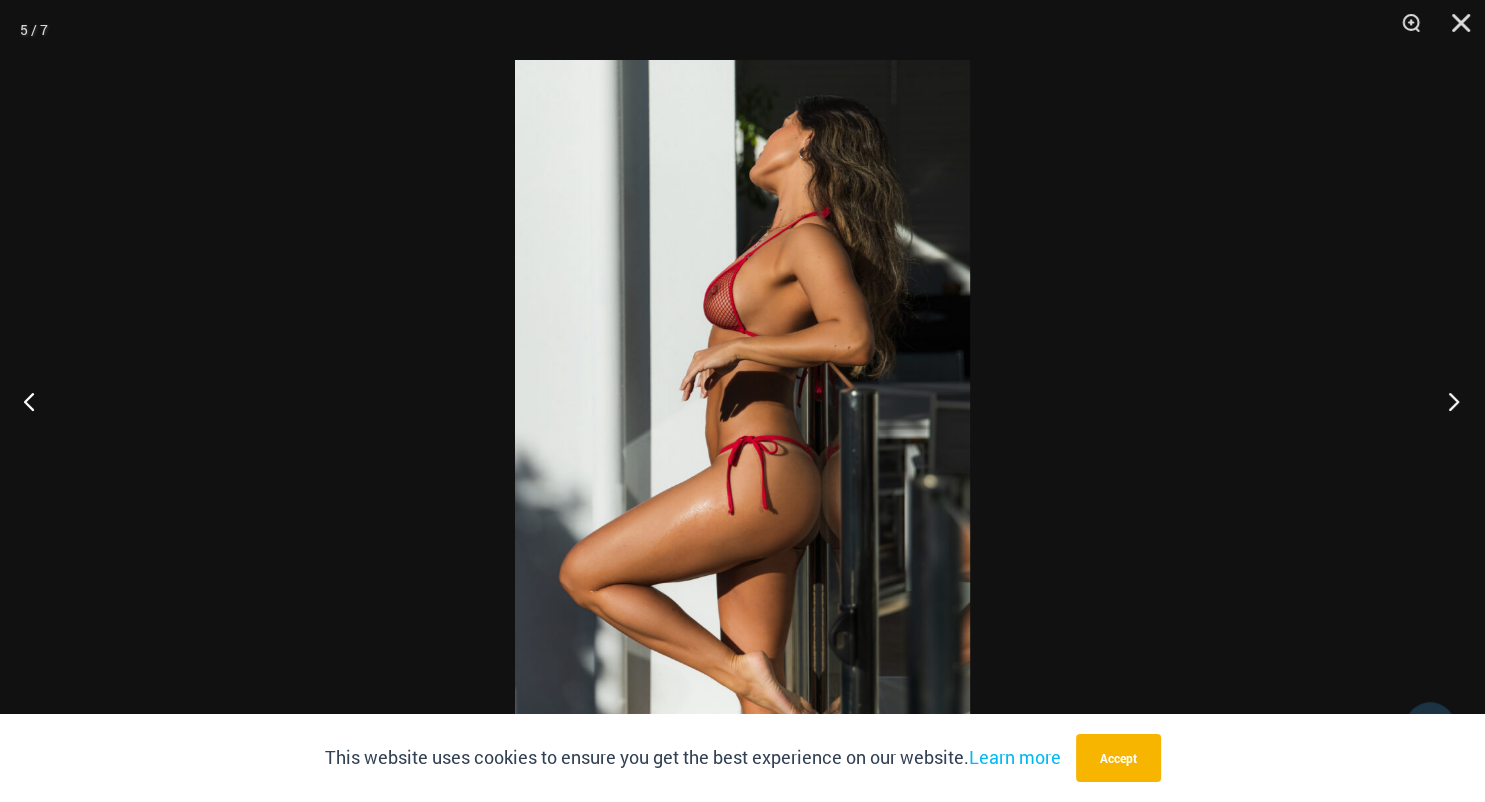 click at bounding box center [1447, 401] 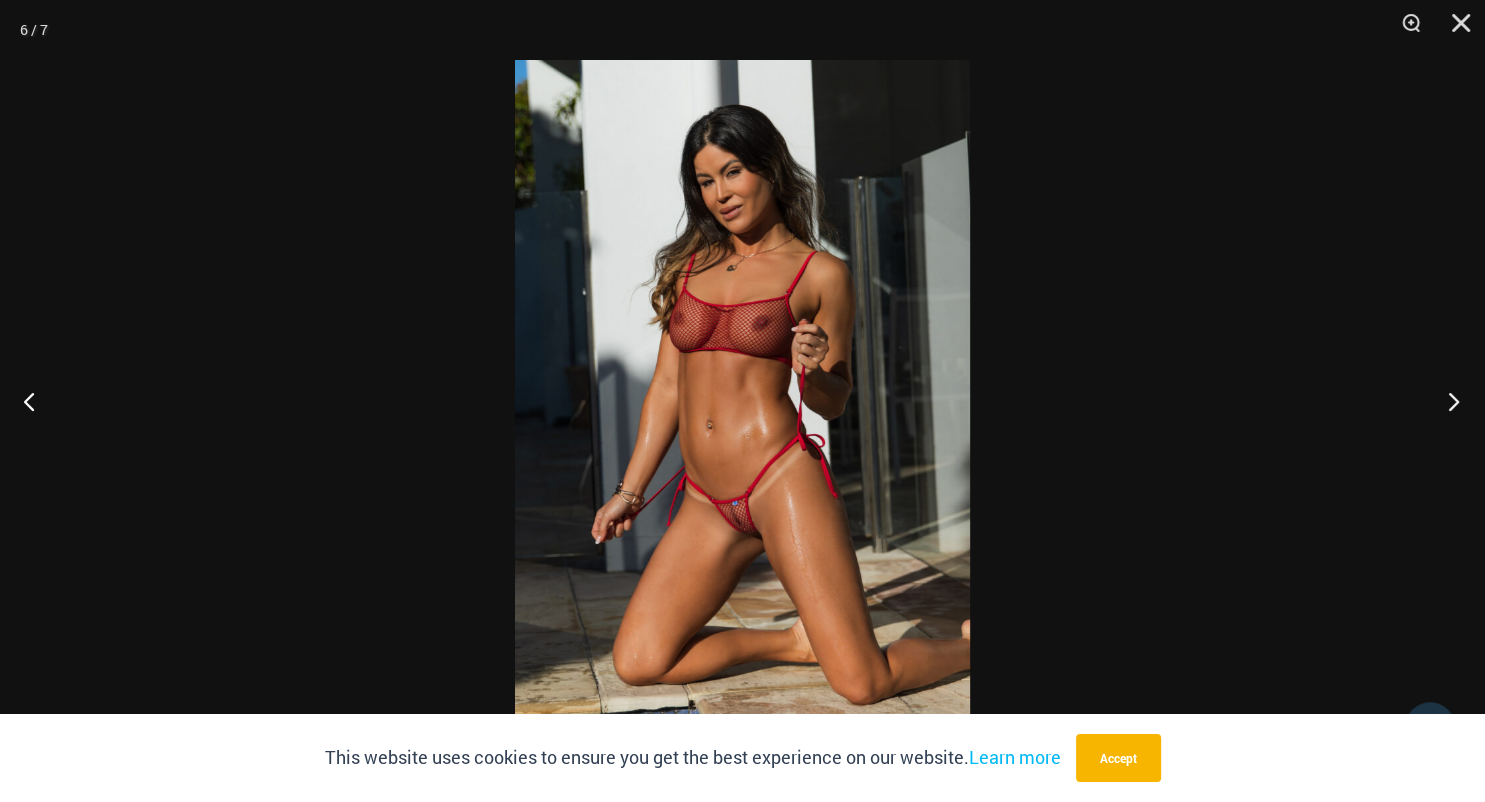 click at bounding box center (1447, 401) 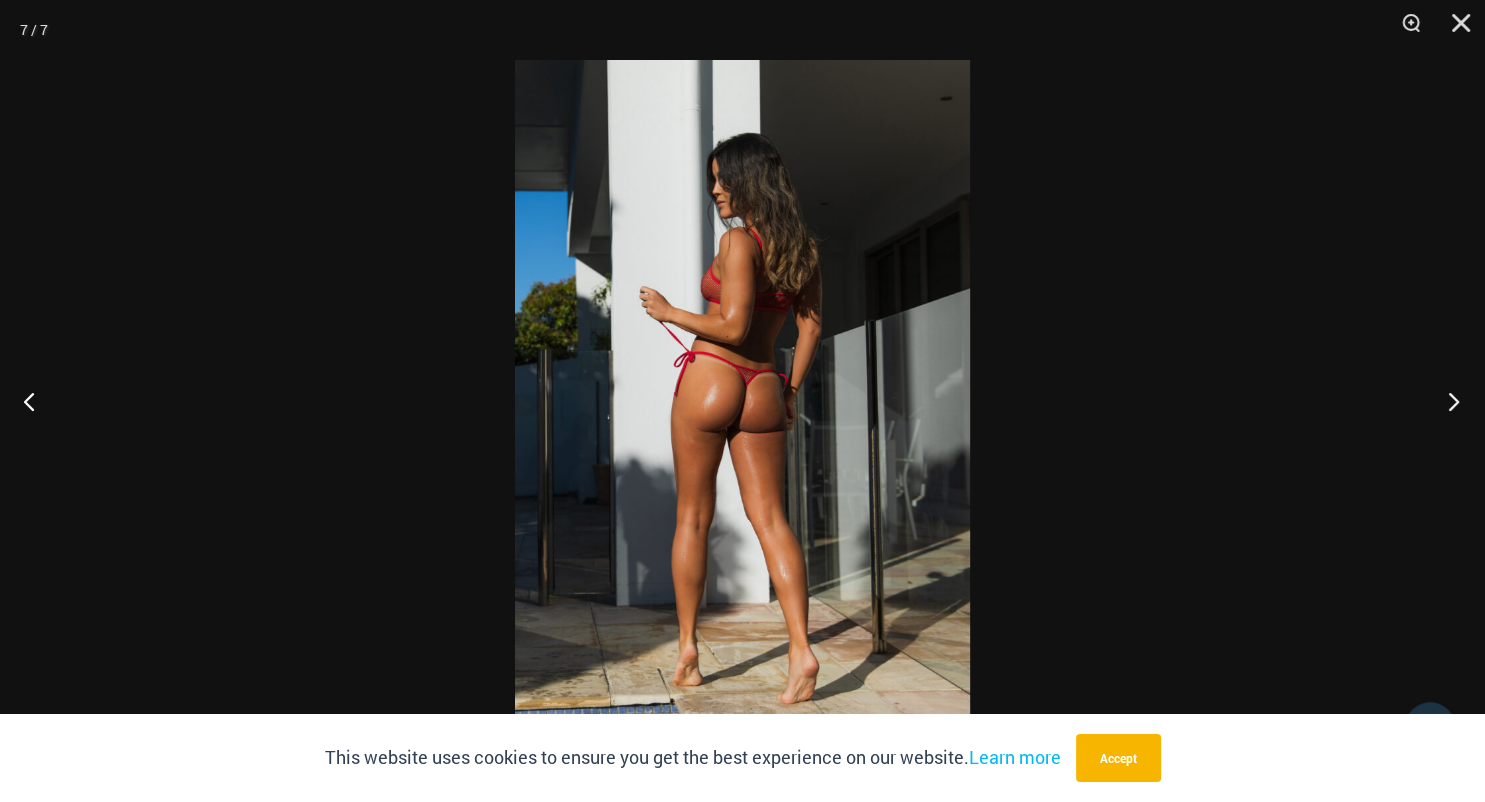 click at bounding box center [1447, 401] 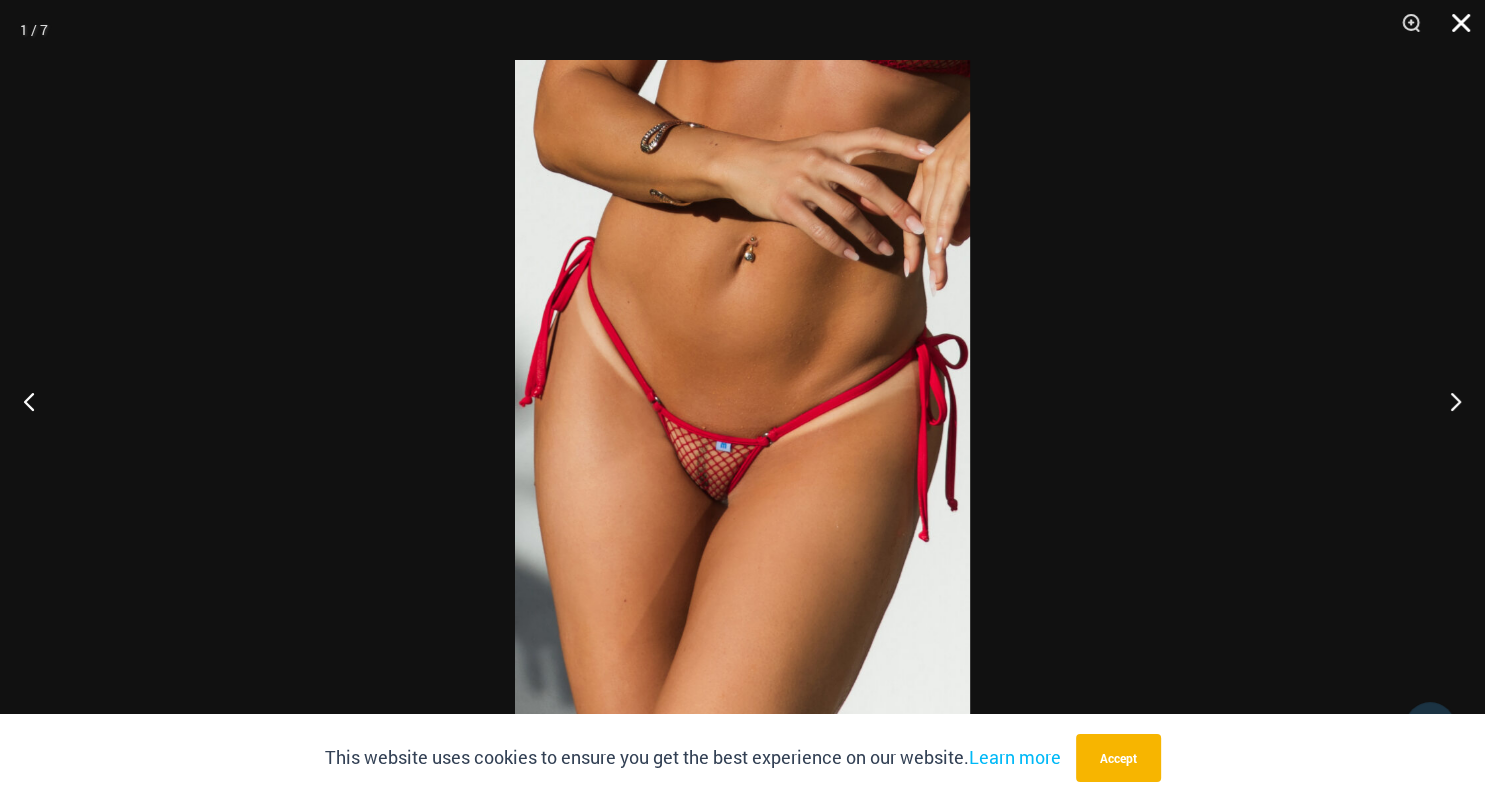 click at bounding box center [1454, 30] 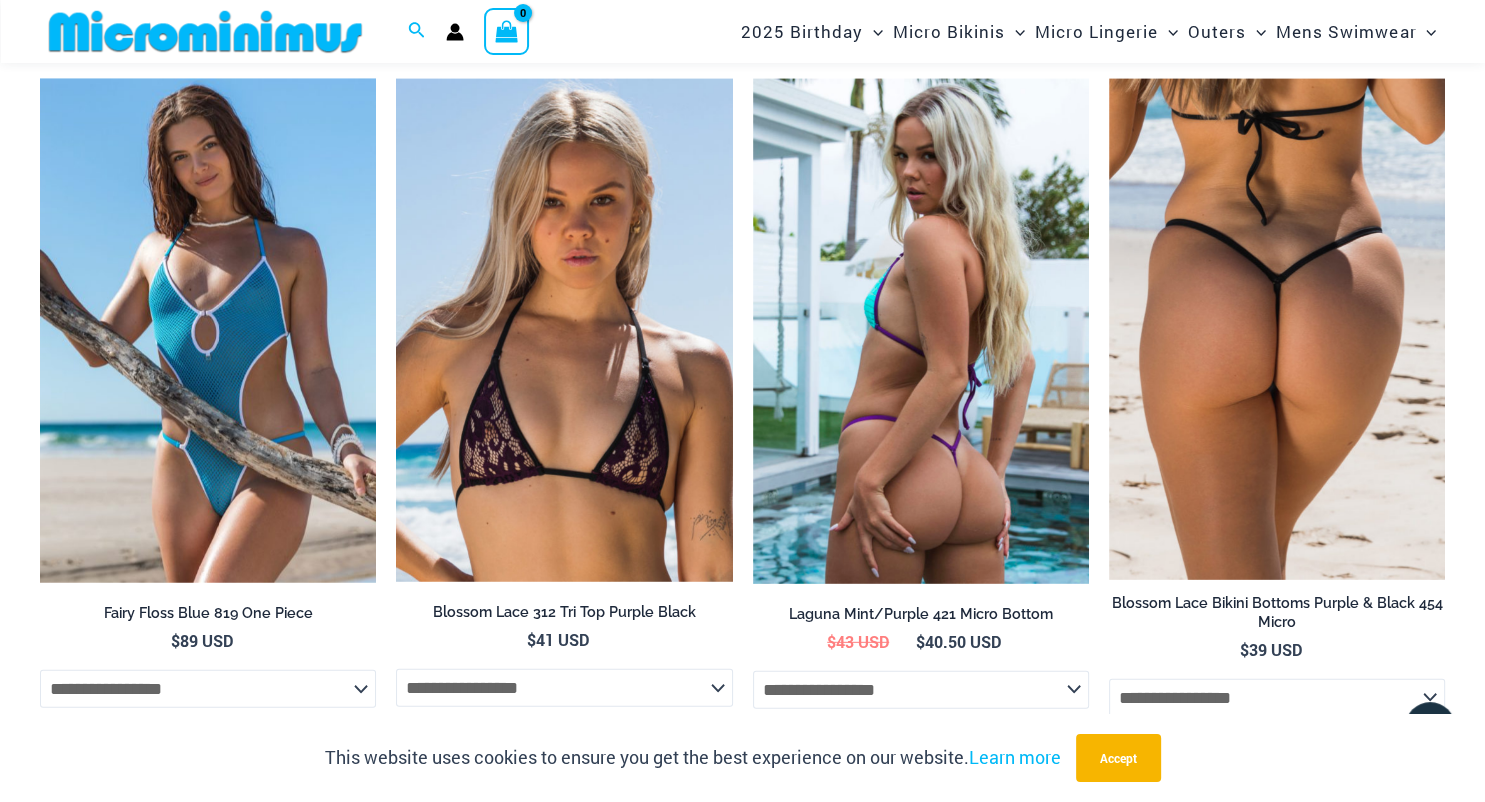 scroll, scrollTop: 6024, scrollLeft: 0, axis: vertical 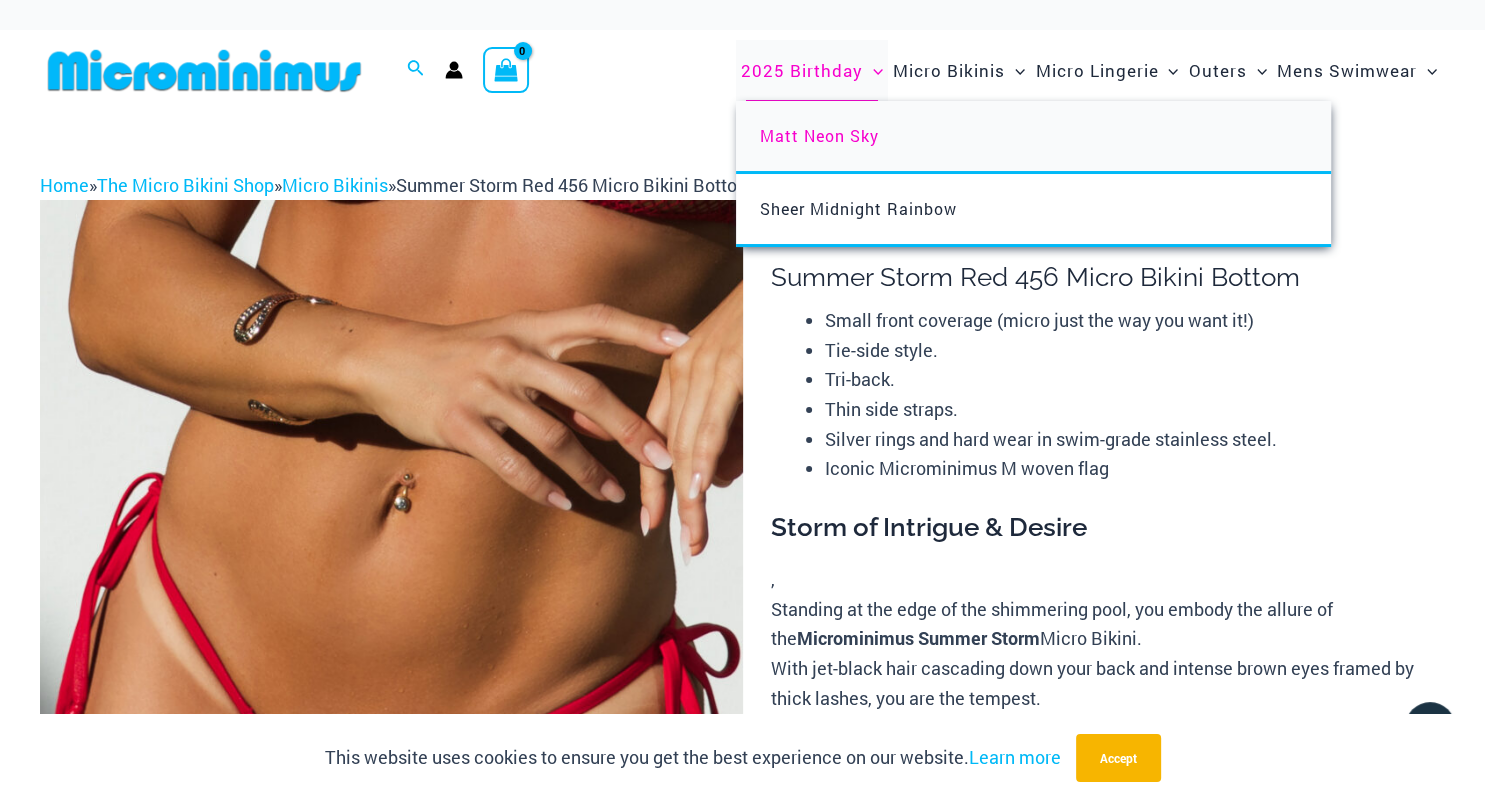 click on "Matt Neon Sky" at bounding box center (819, 135) 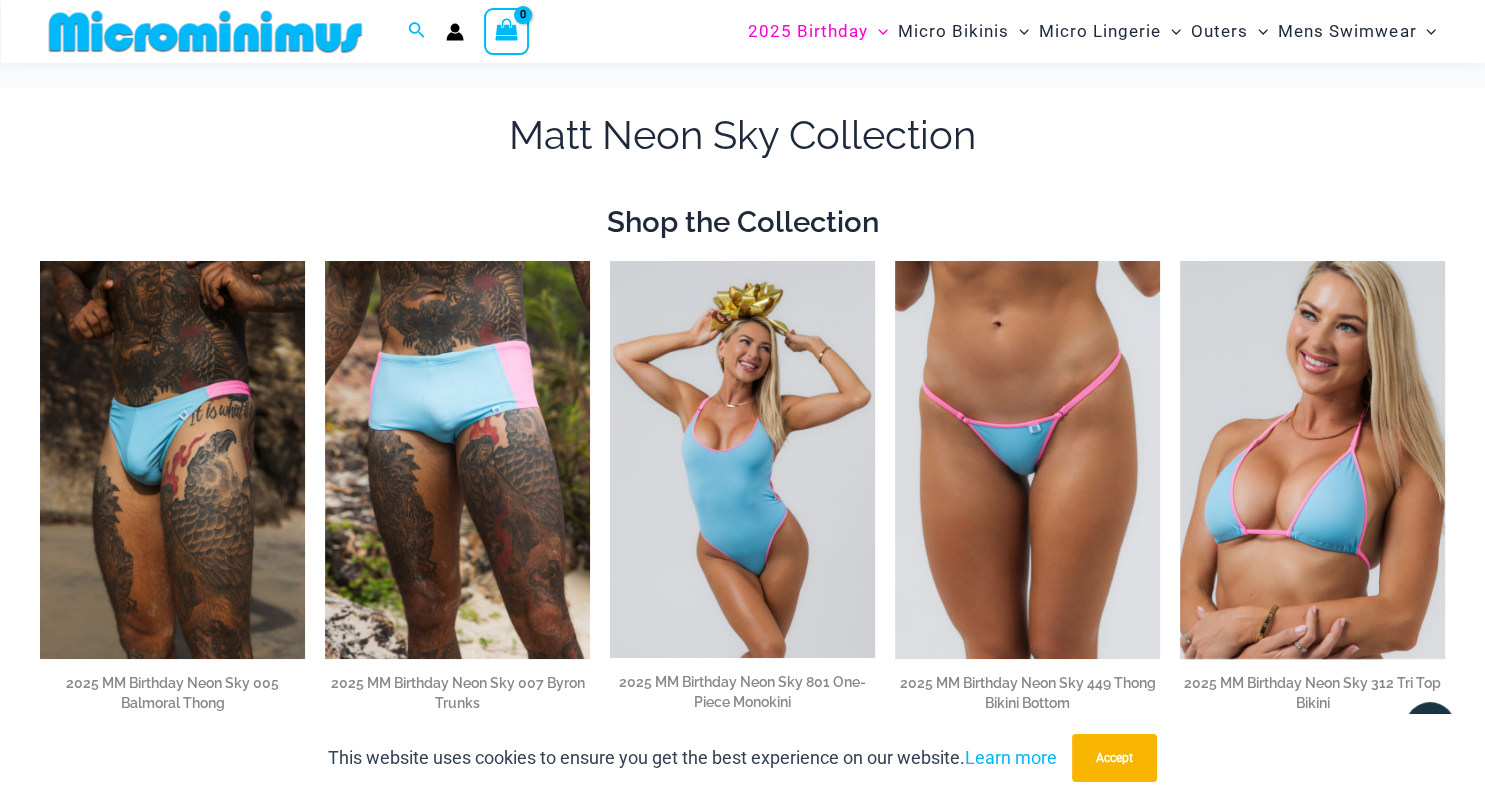 scroll, scrollTop: 0, scrollLeft: 0, axis: both 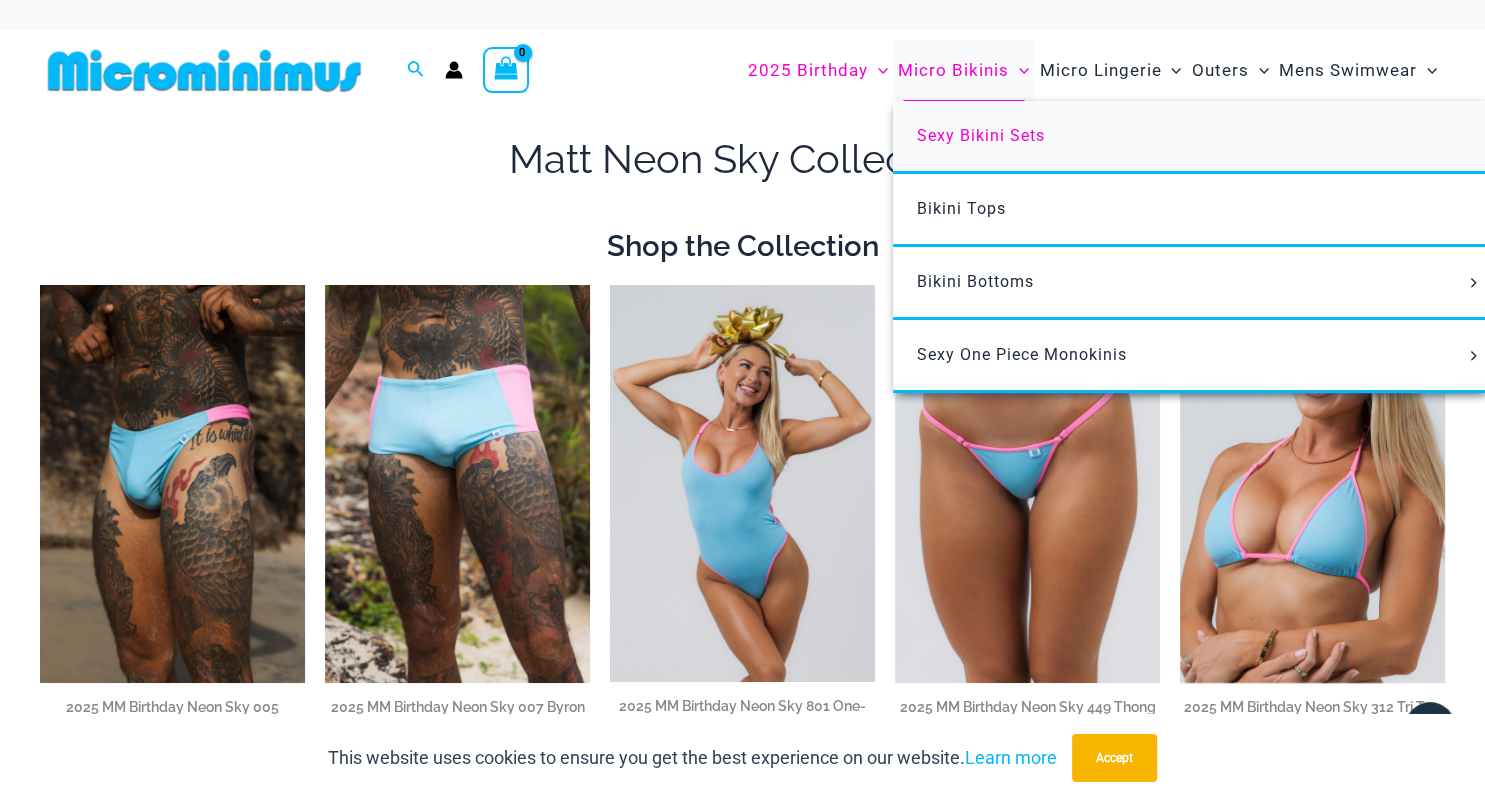 click on "Sexy Bikini Sets" at bounding box center [981, 135] 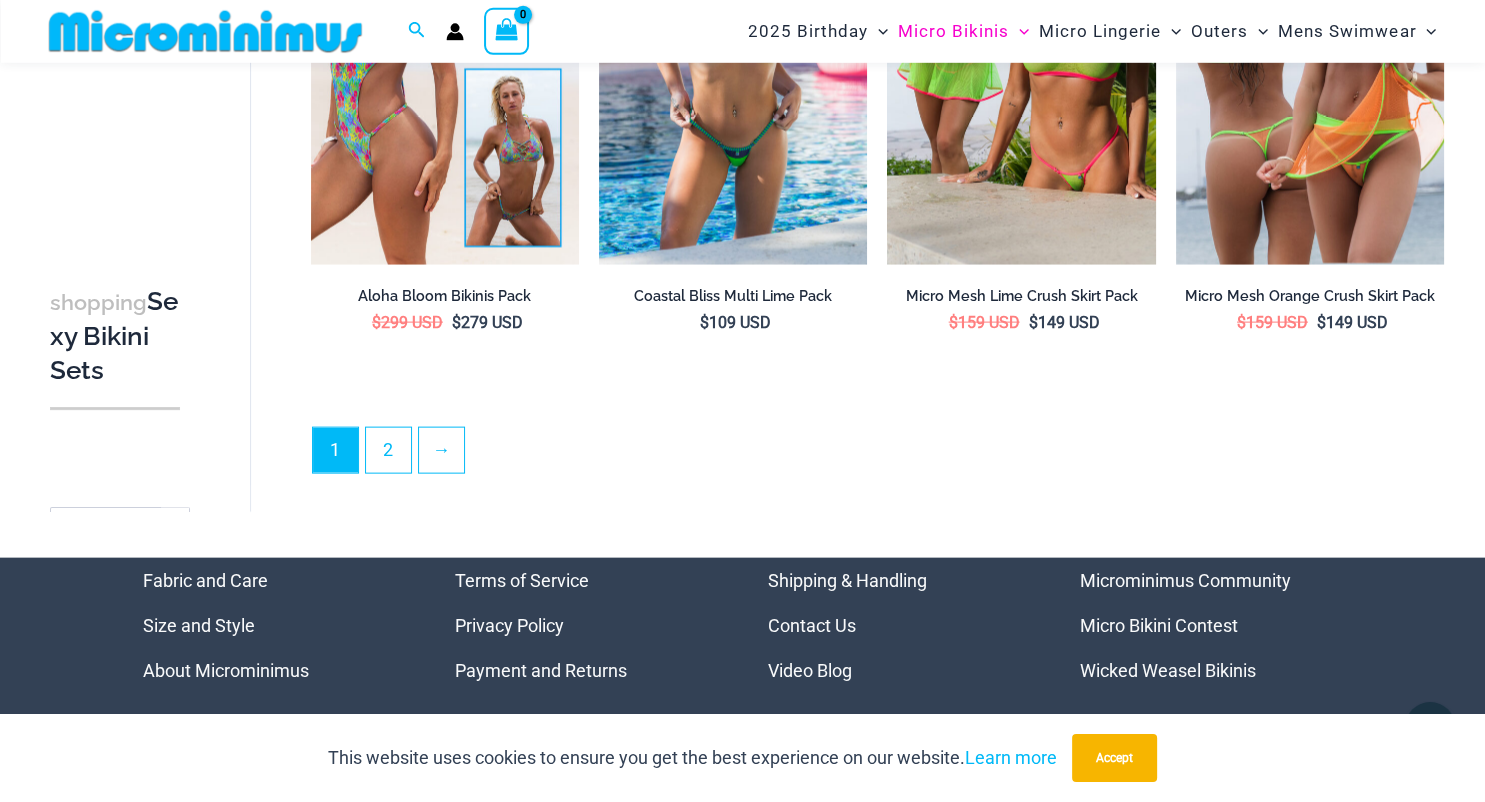 scroll, scrollTop: 4357, scrollLeft: 0, axis: vertical 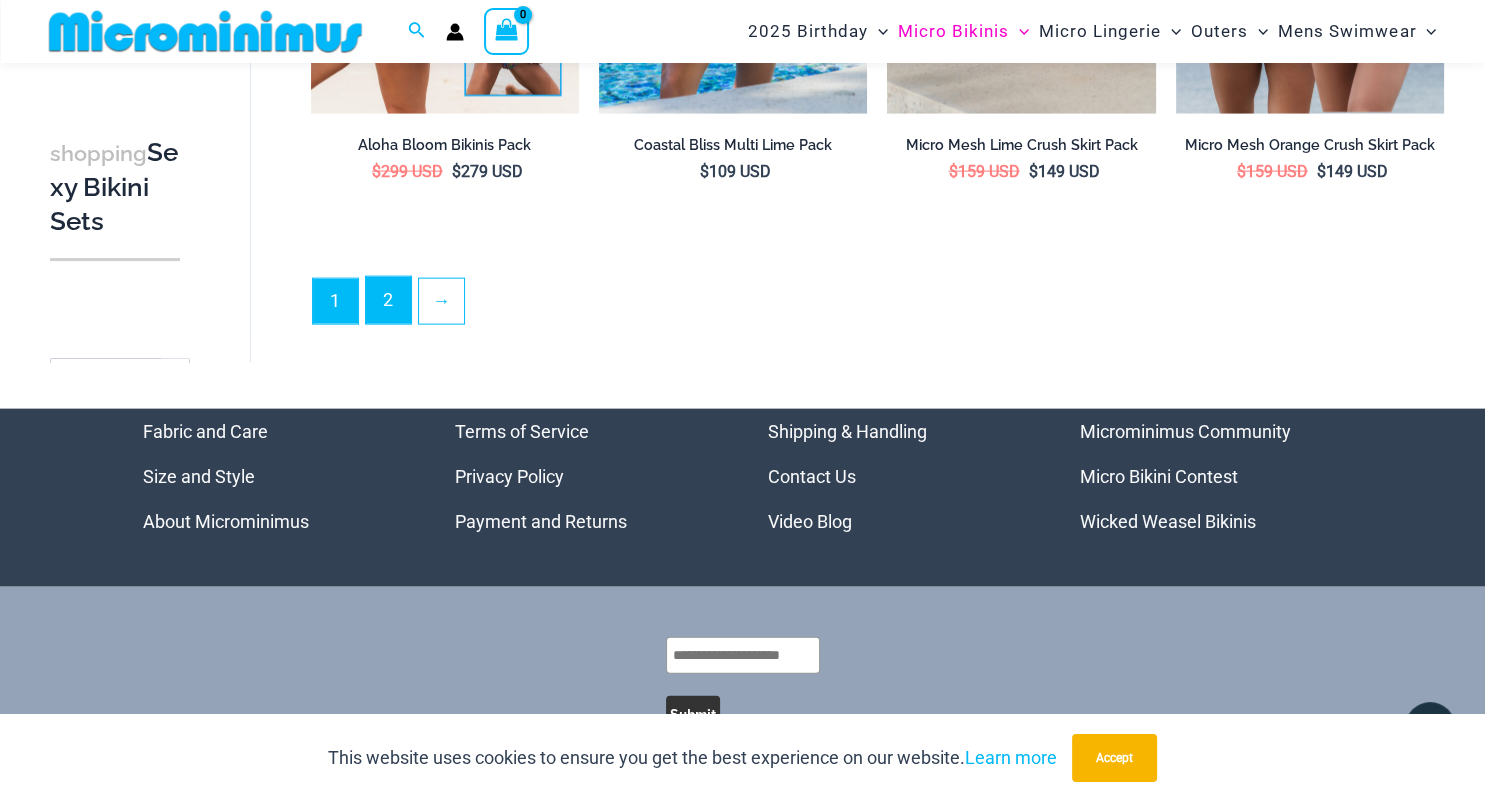 click on "2" at bounding box center [388, 300] 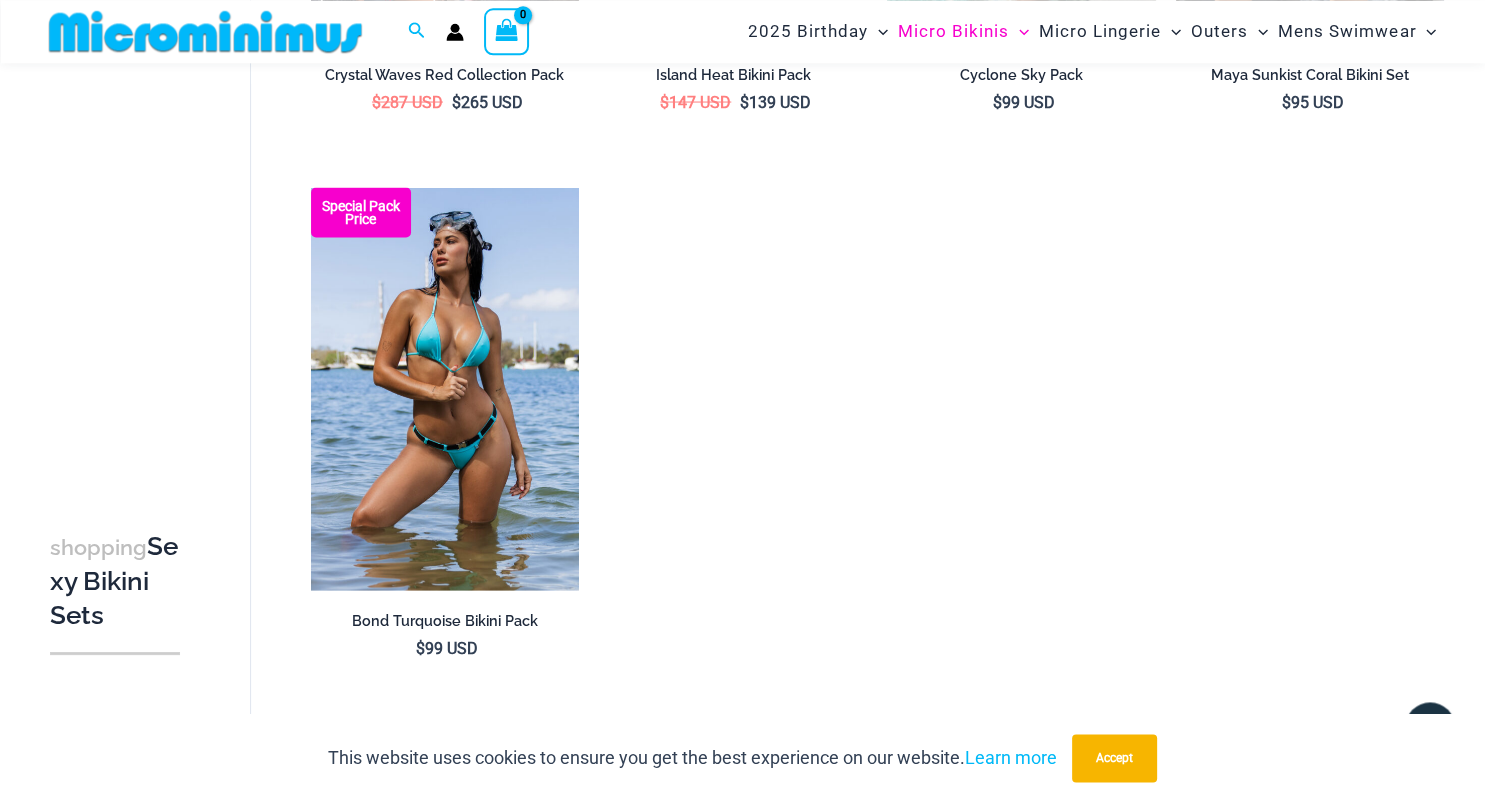 scroll, scrollTop: 3934, scrollLeft: 0, axis: vertical 